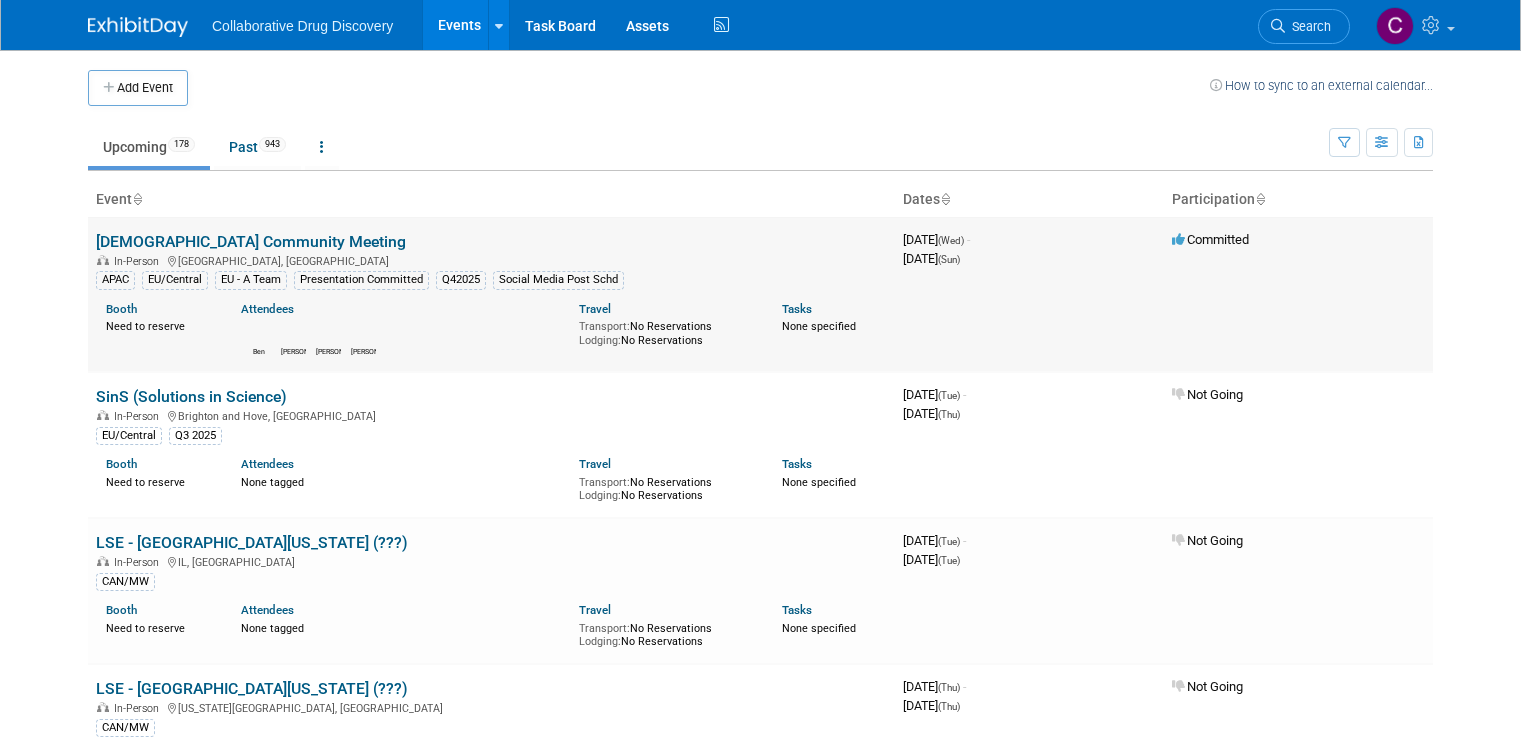 scroll, scrollTop: 0, scrollLeft: 0, axis: both 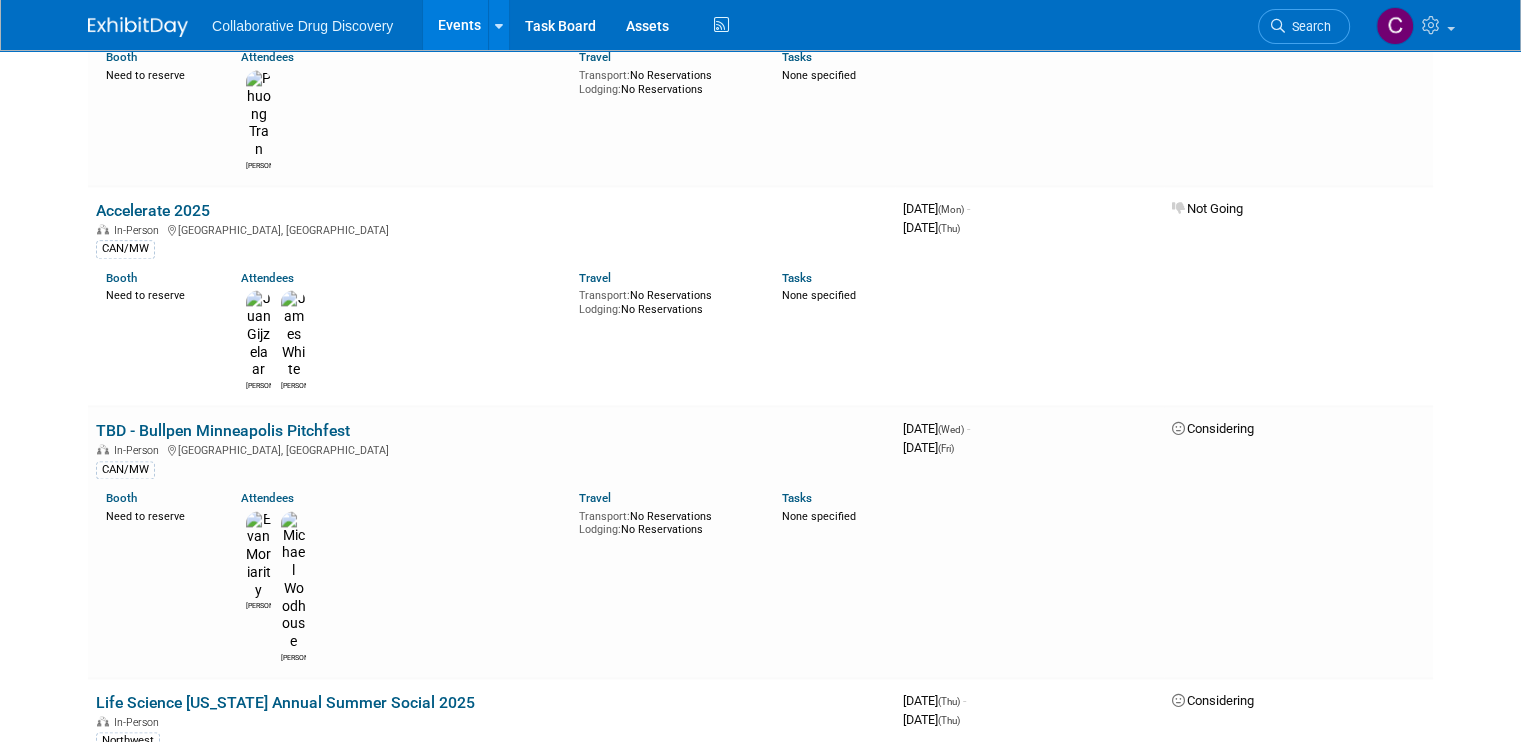 click on "[PERSON_NAME]" at bounding box center [395, 1130] 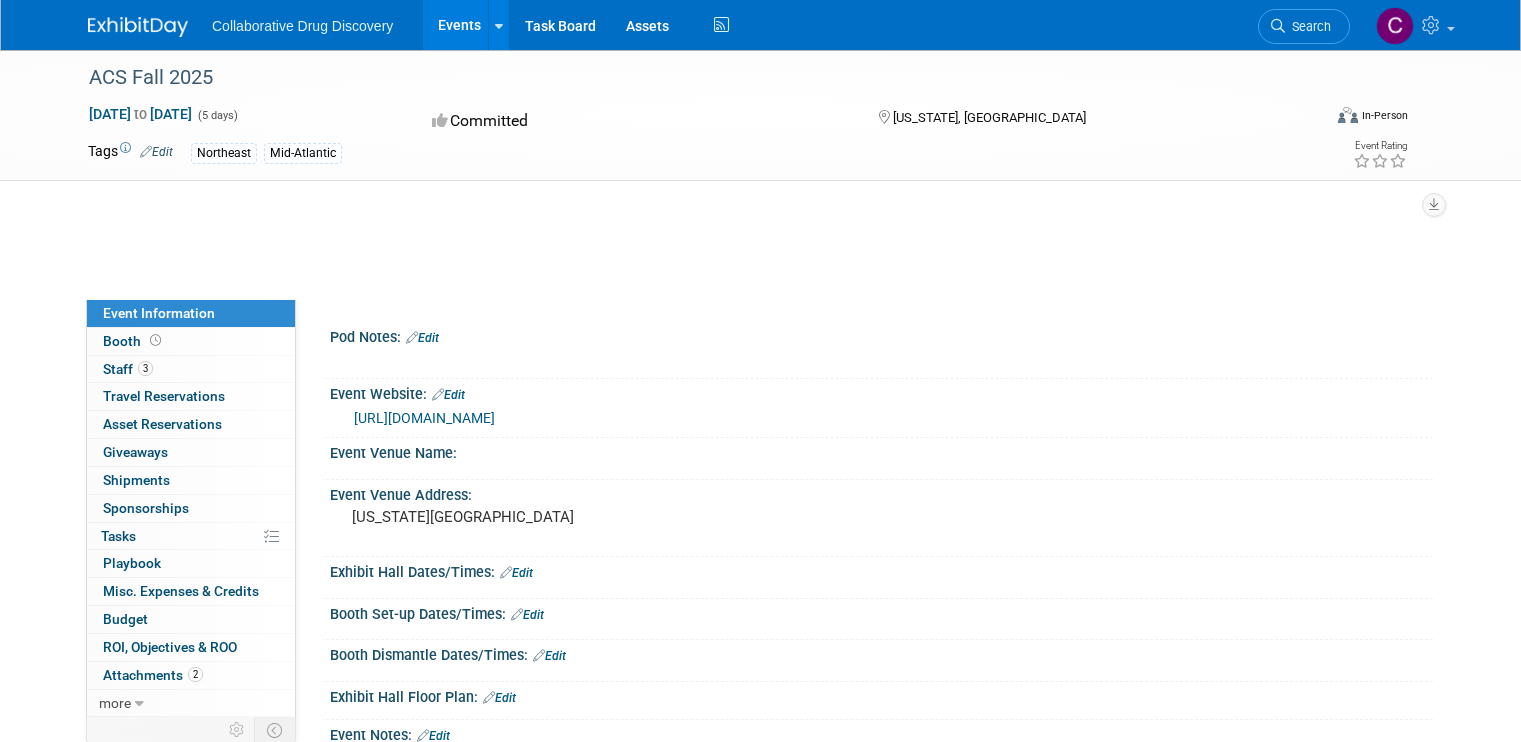 scroll, scrollTop: 0, scrollLeft: 0, axis: both 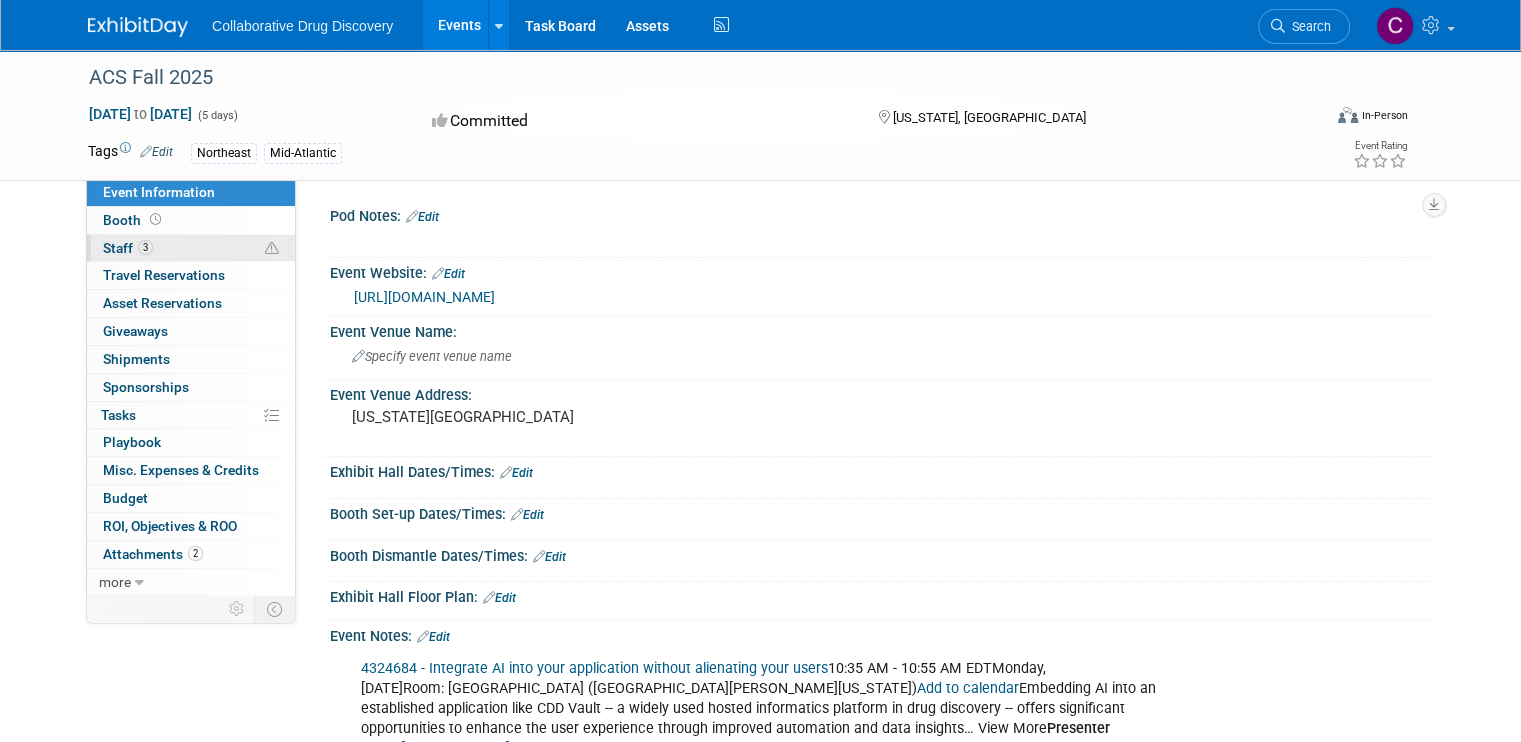 click on "Staff 3" at bounding box center (128, 248) 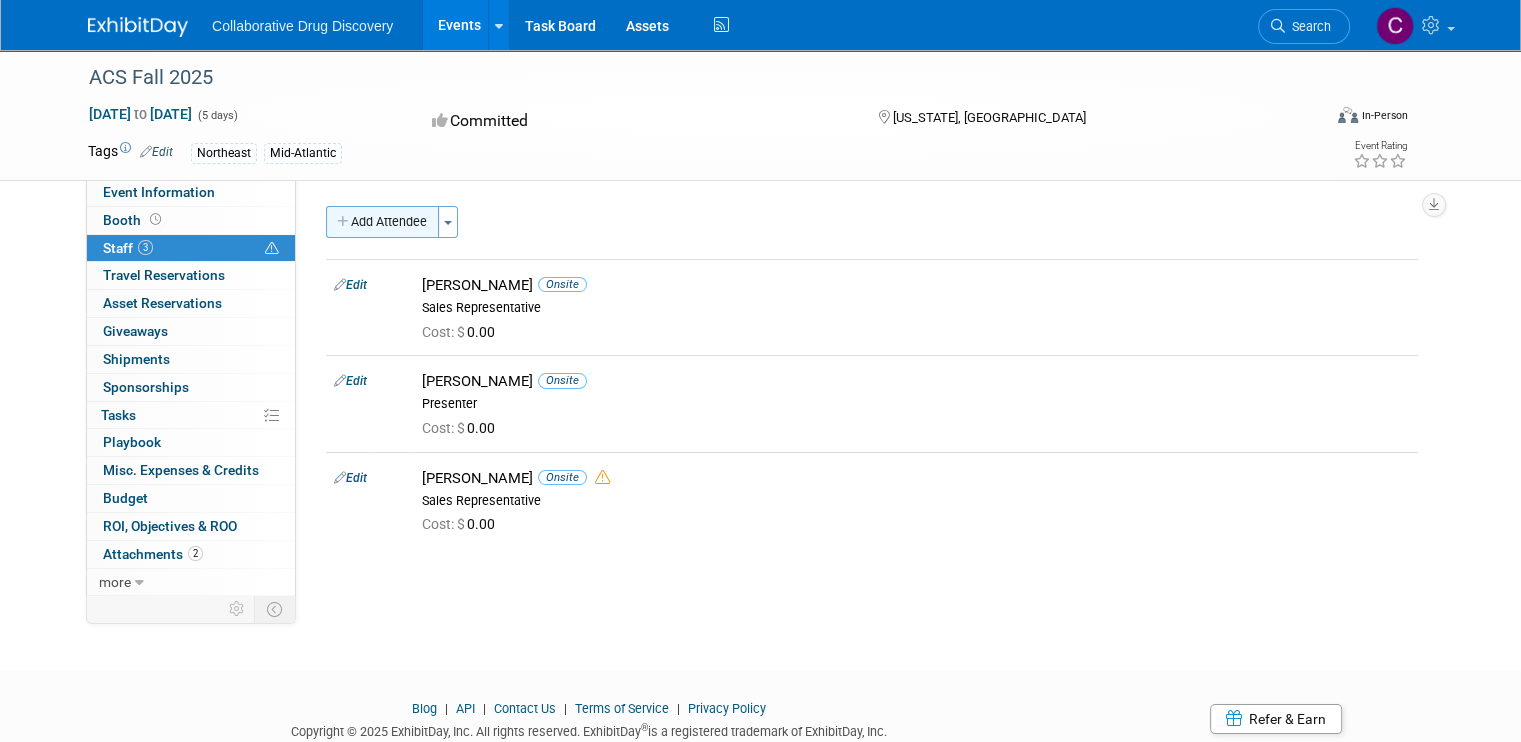 click on "Add Attendee" at bounding box center [382, 222] 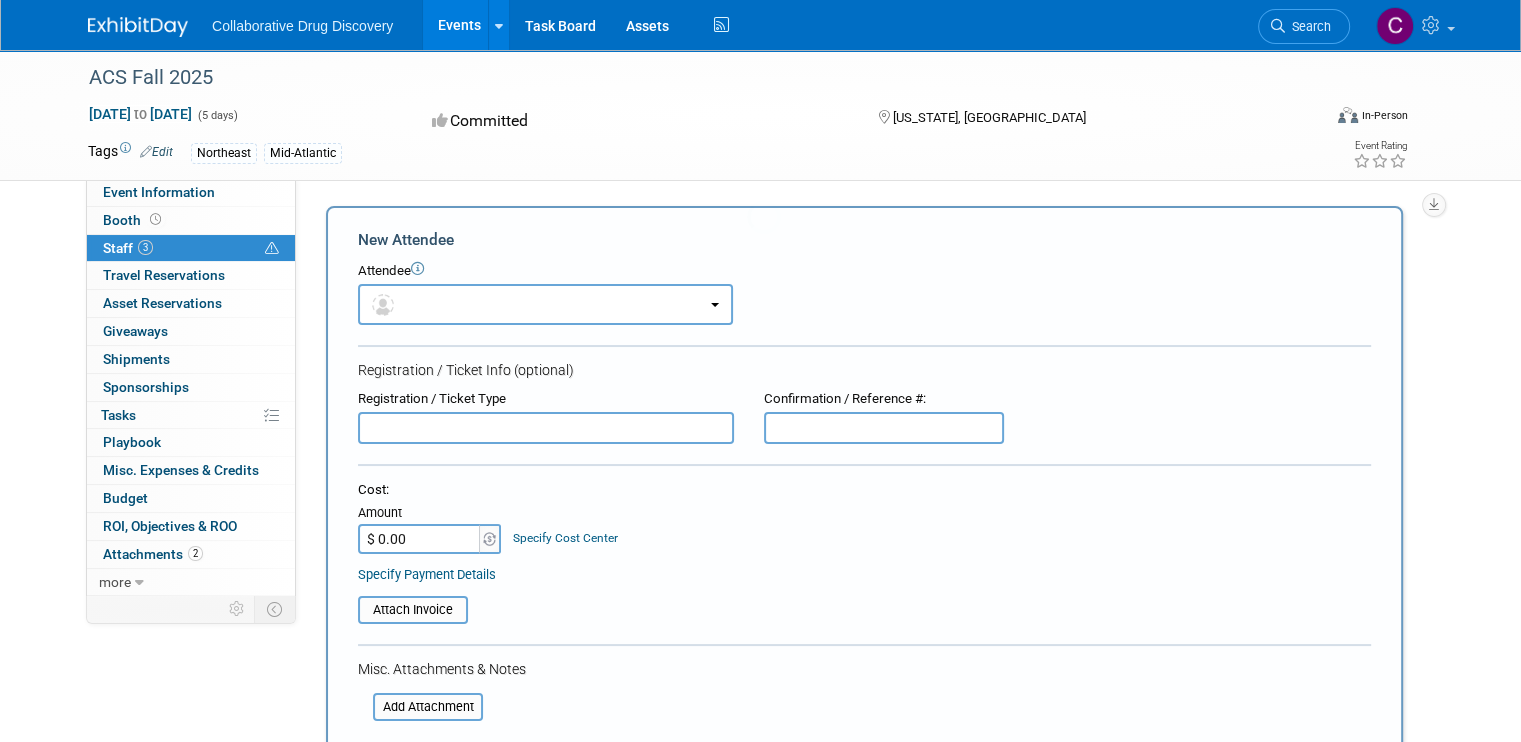 scroll, scrollTop: 0, scrollLeft: 0, axis: both 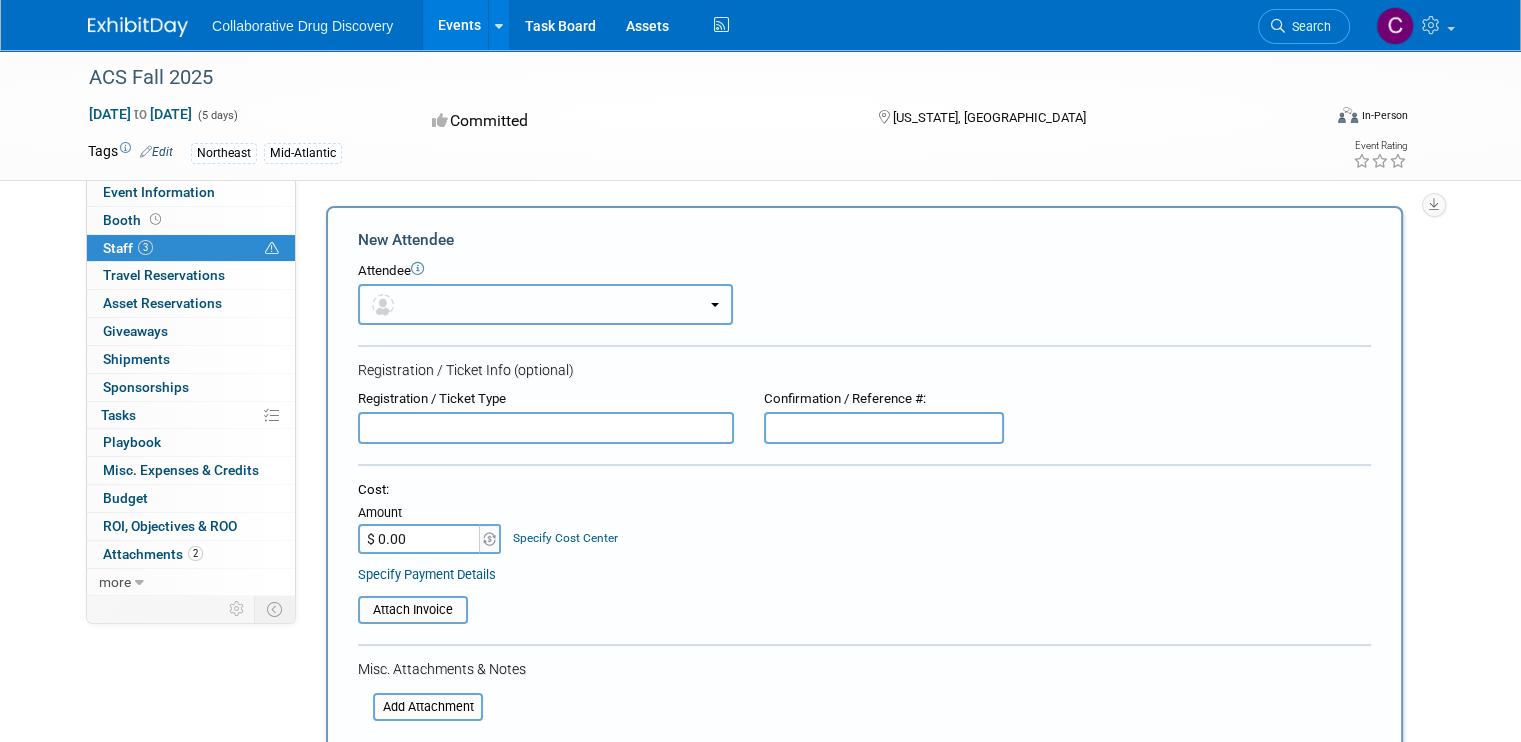 click at bounding box center (545, 304) 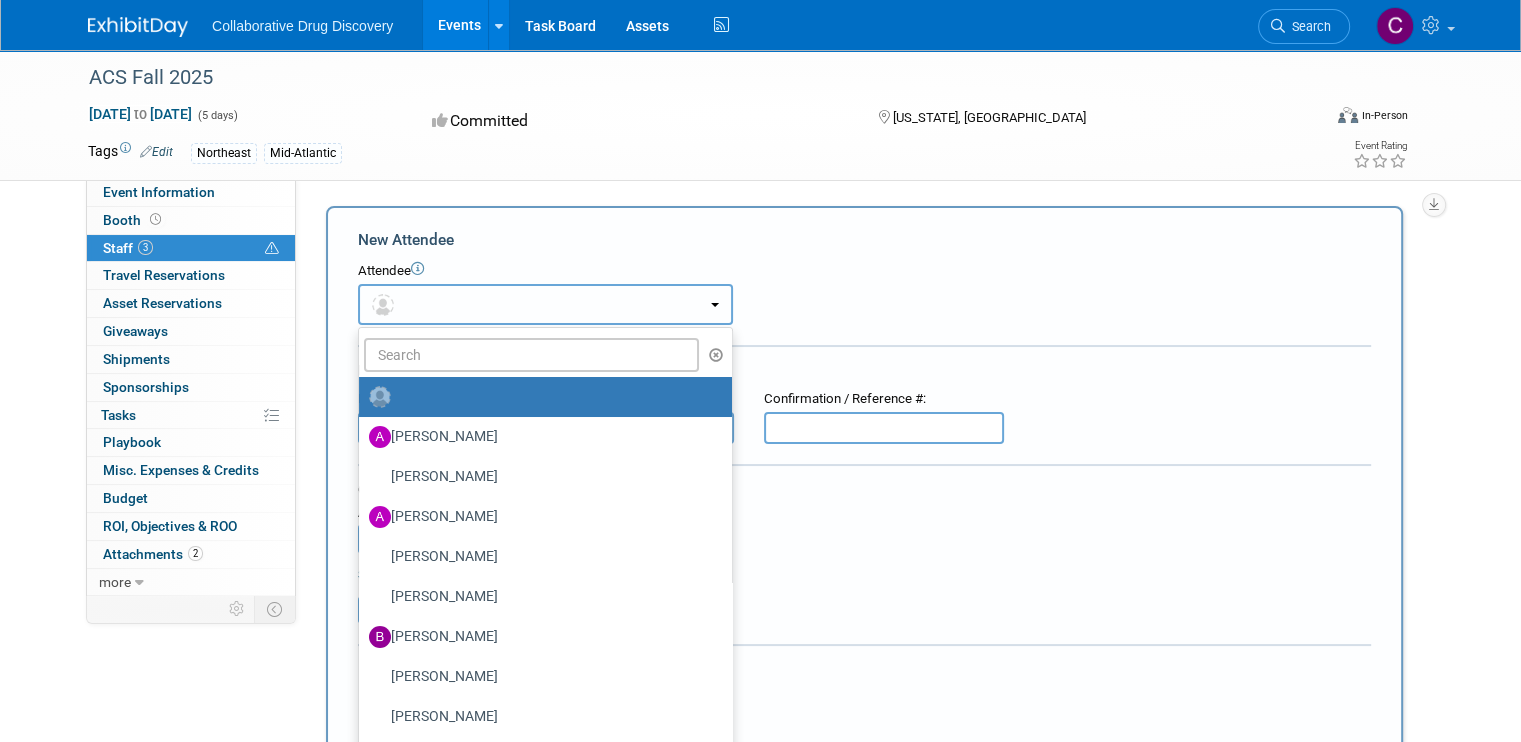 type 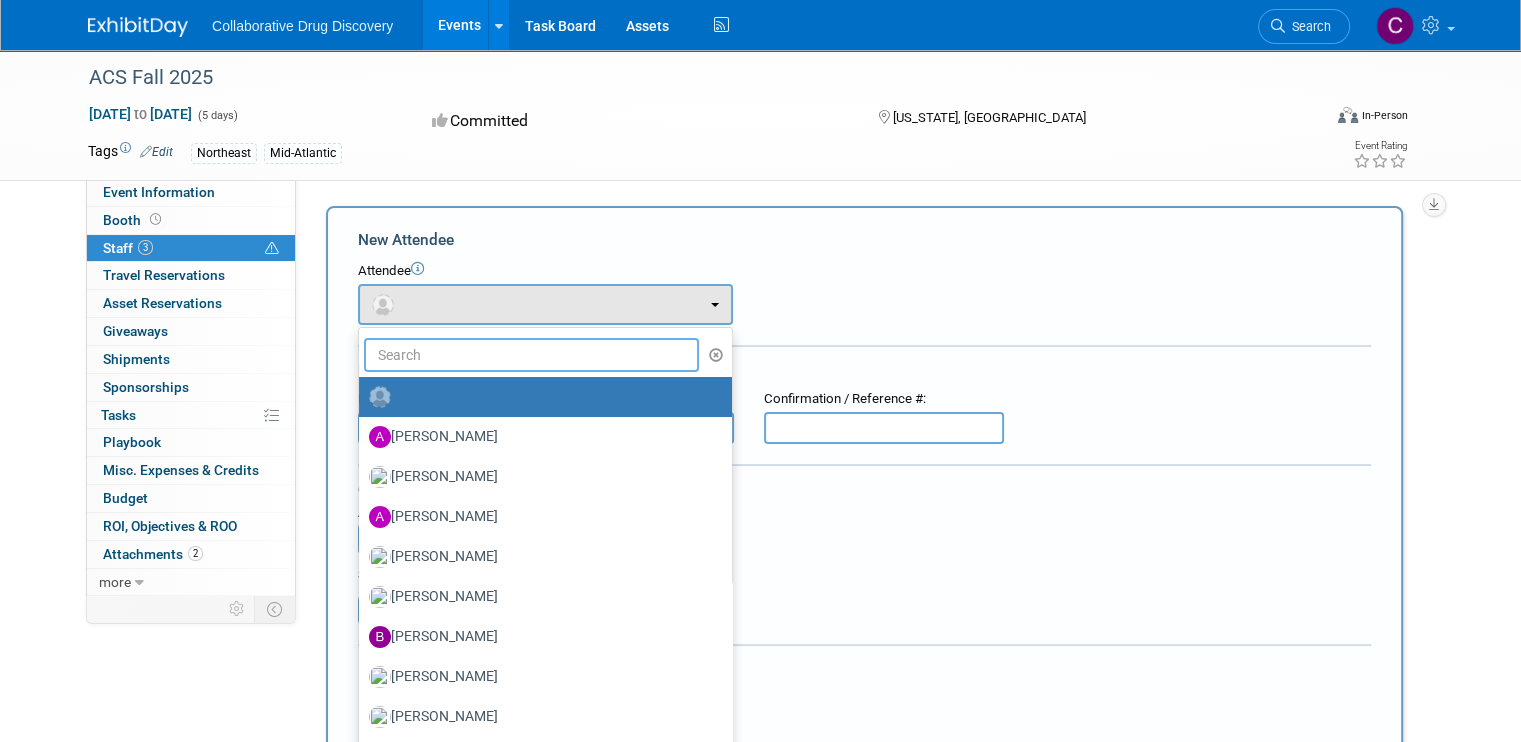 click at bounding box center (531, 355) 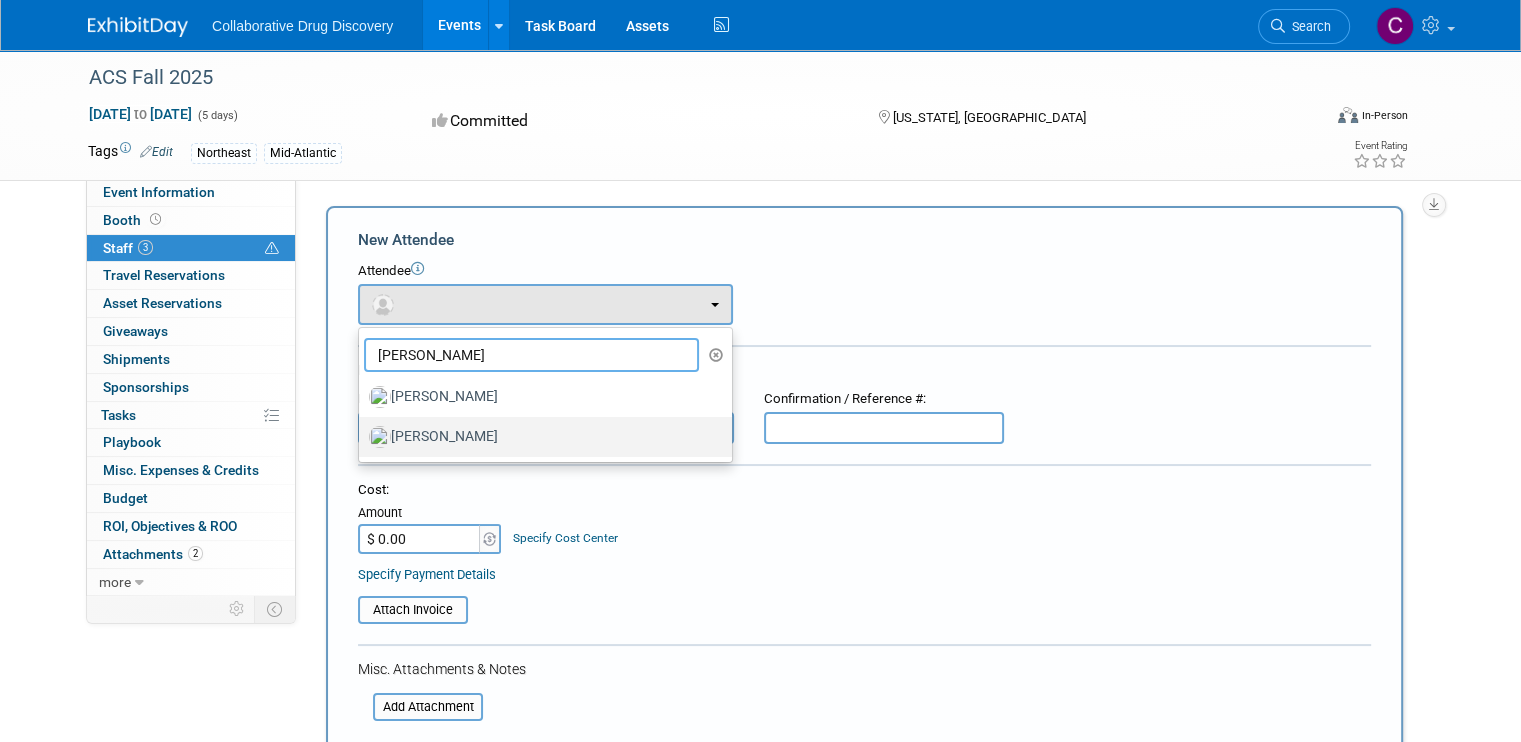 type on "eric" 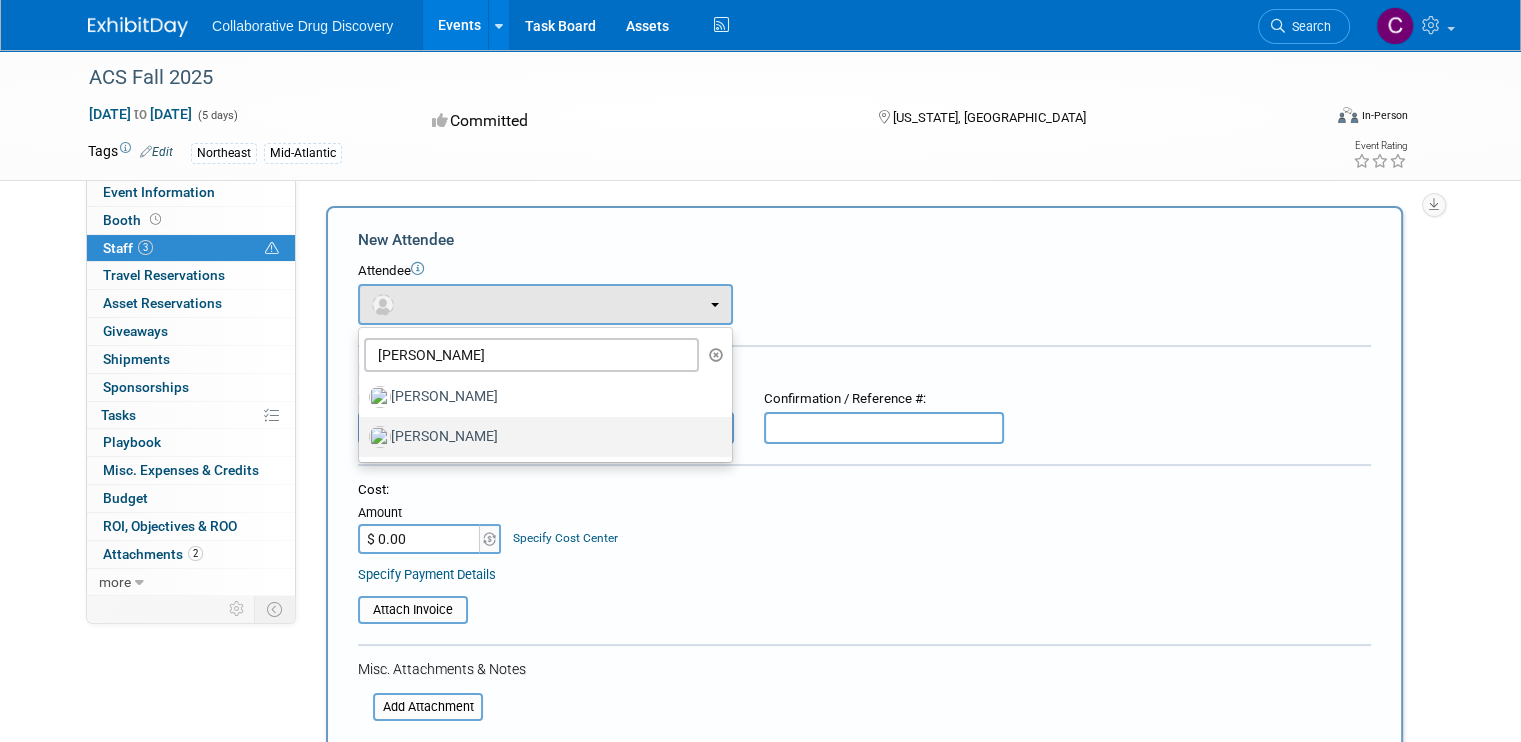 click on "Eric Putnam" at bounding box center (540, 437) 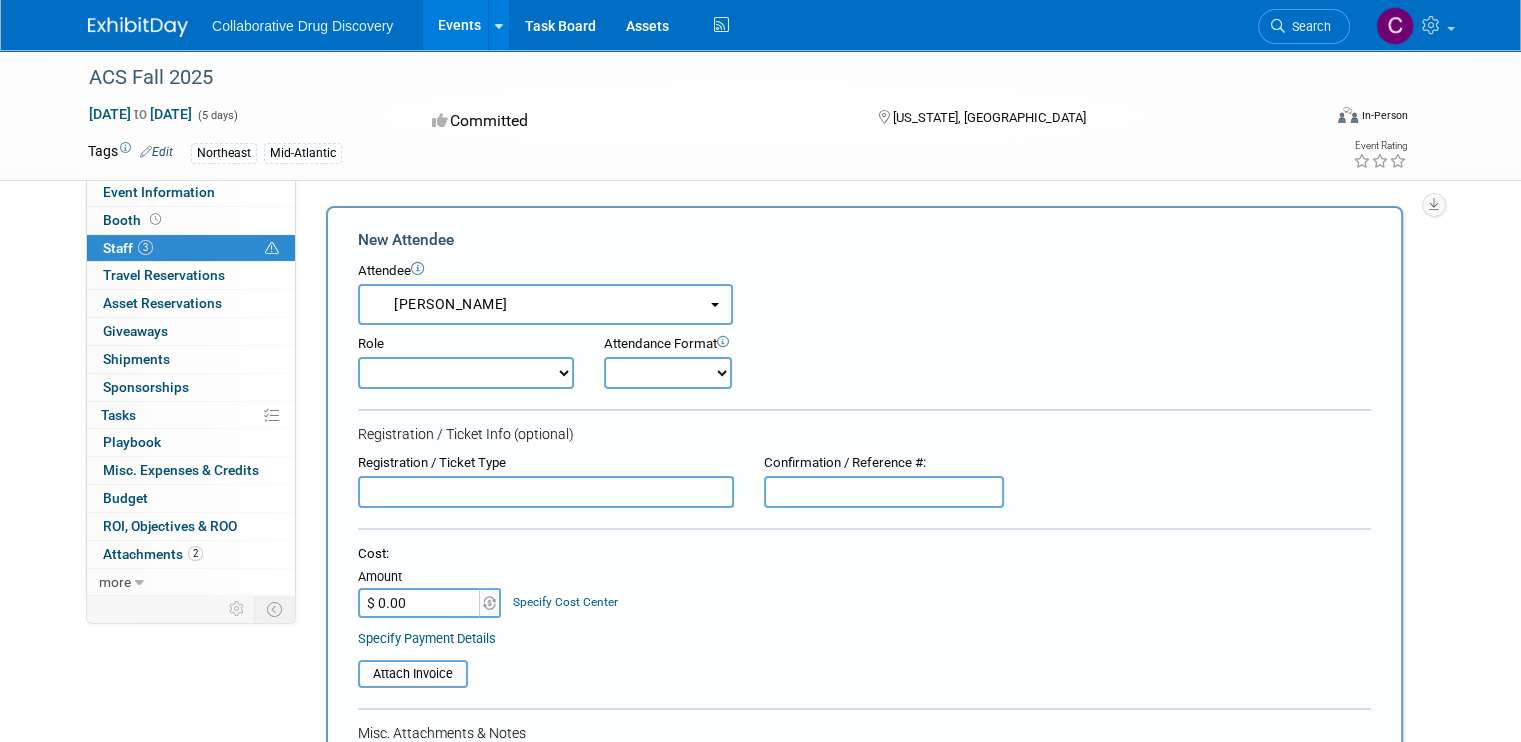 click on "Considering
Demonstrator
Host
Planner
Presenter
Sales Representative
Set-up/Dismantle Crew" at bounding box center (466, 373) 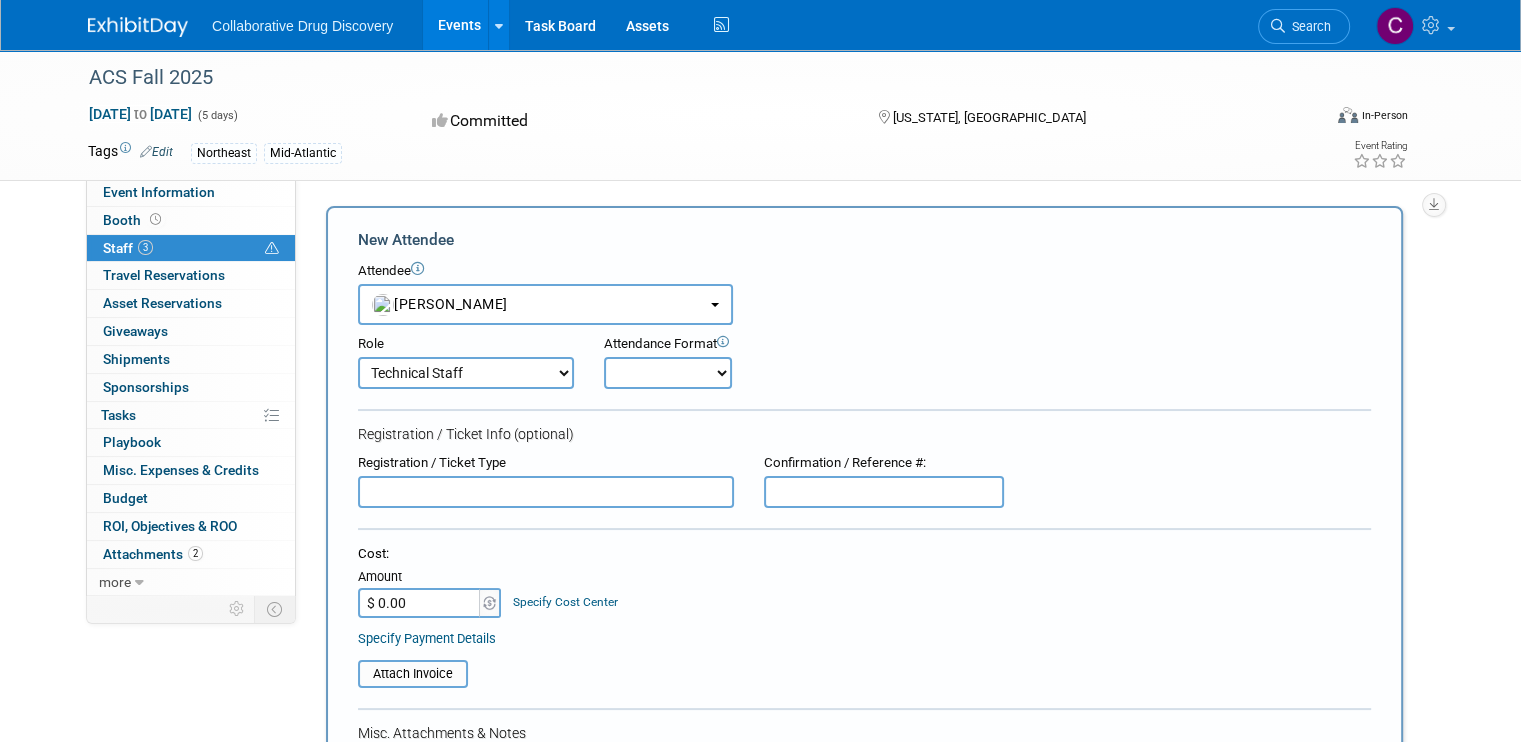 click on "Onsite
Remote" at bounding box center [668, 373] 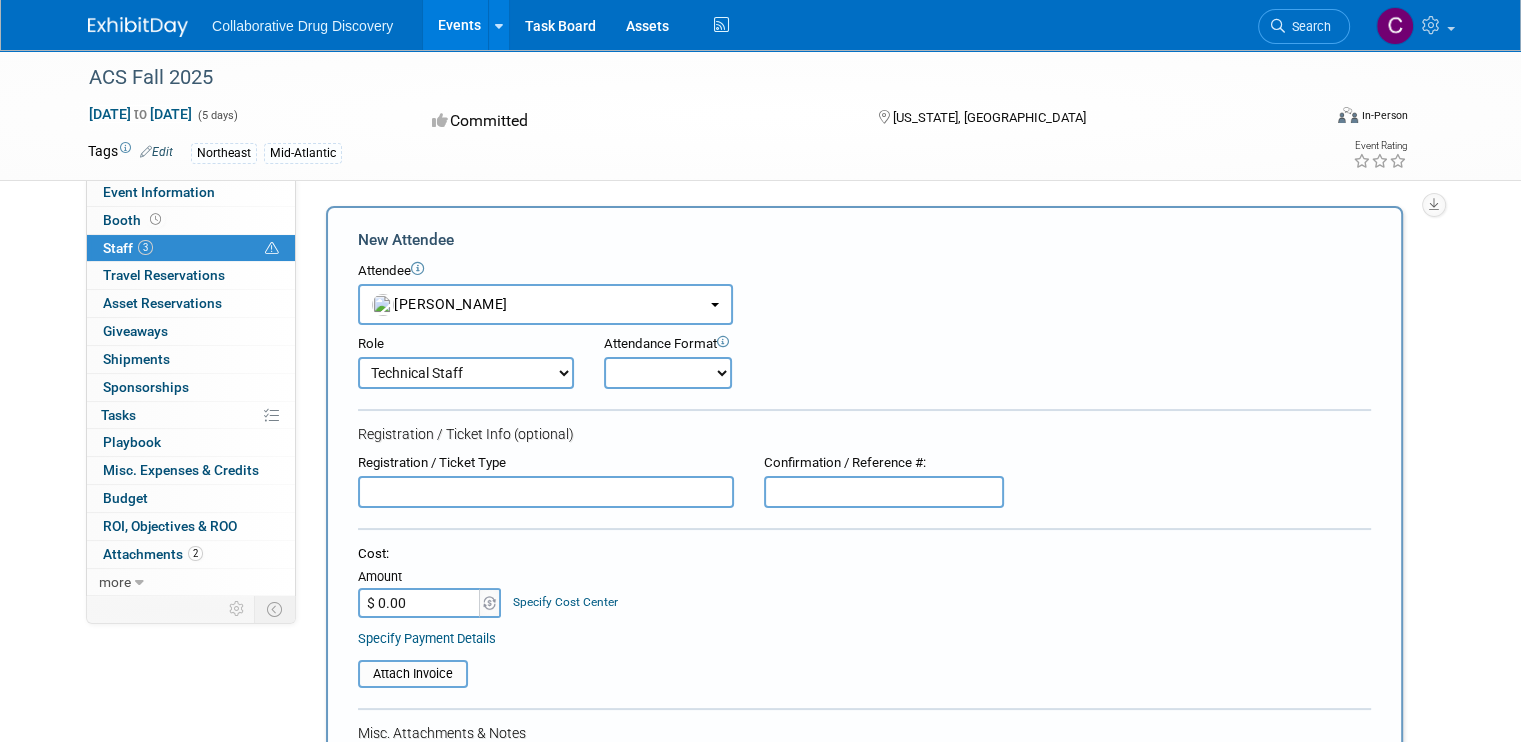 select on "1" 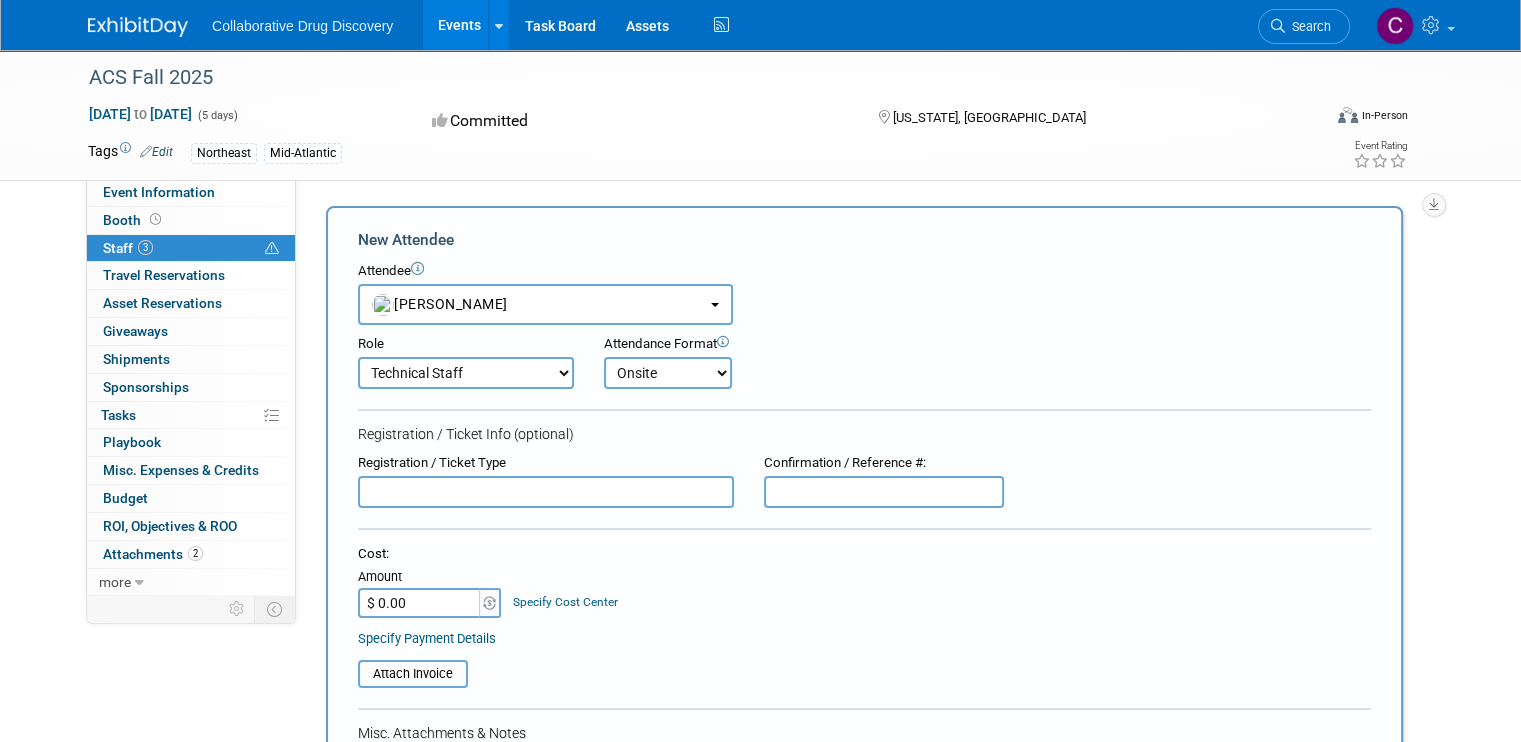 click on "Onsite
Remote" at bounding box center (668, 373) 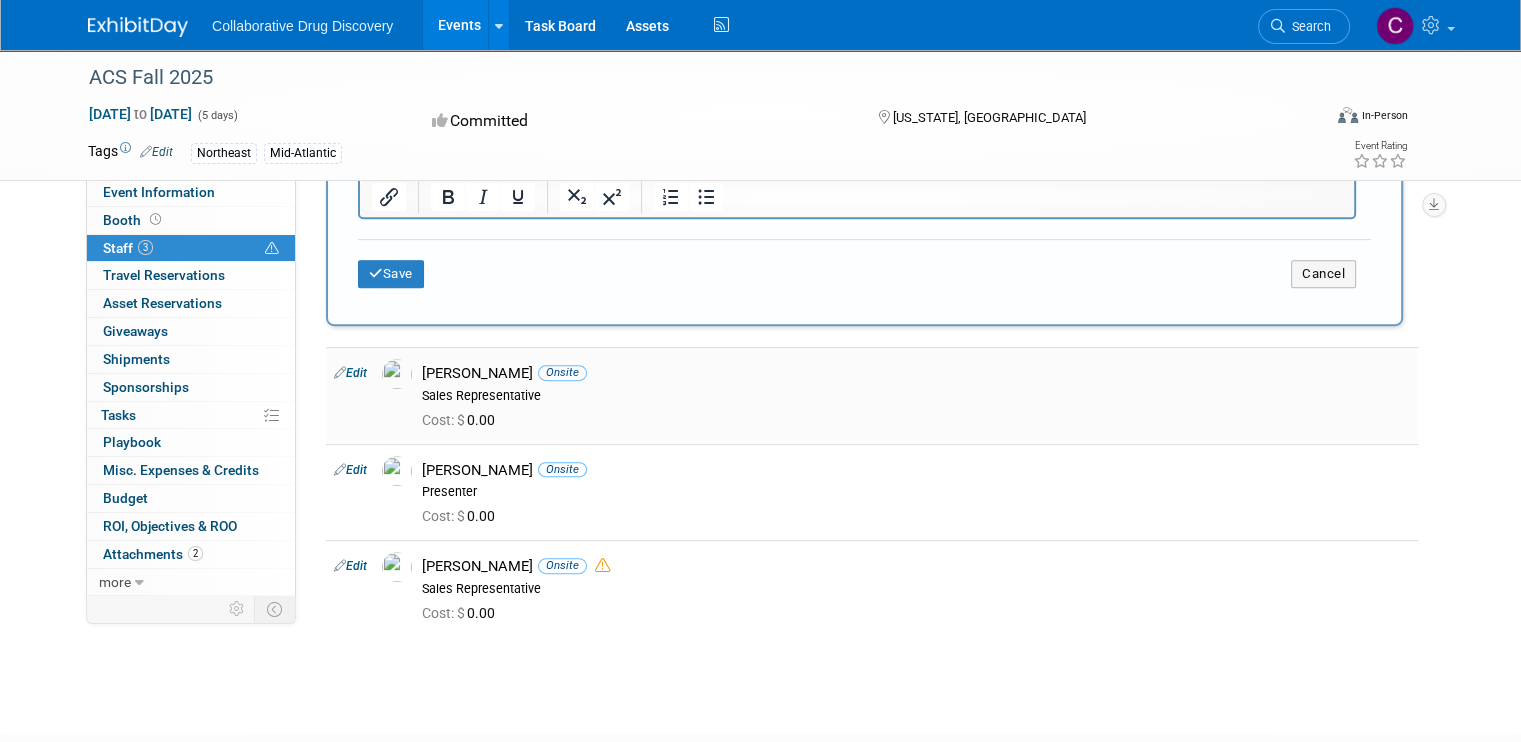 scroll, scrollTop: 700, scrollLeft: 0, axis: vertical 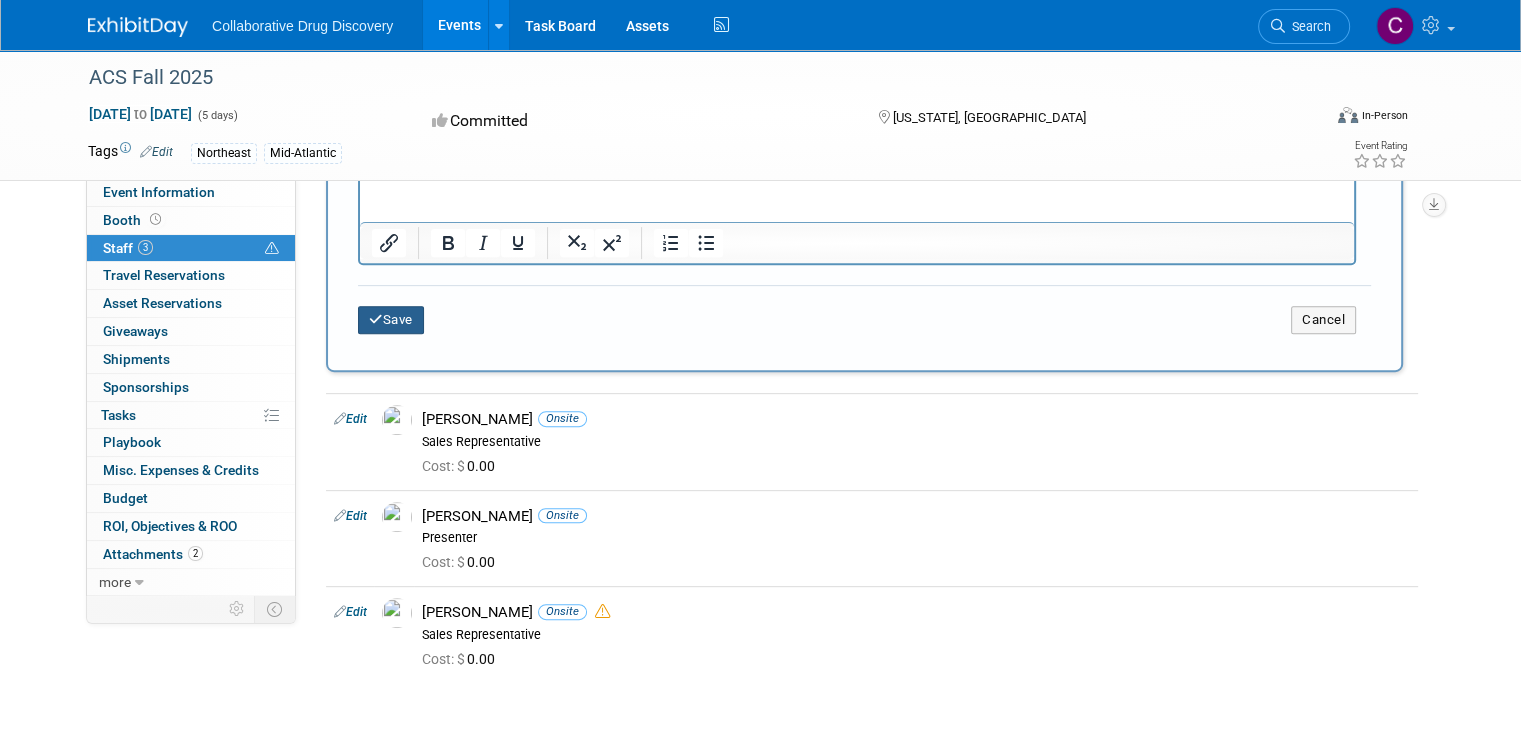 click on "Save" at bounding box center [391, 320] 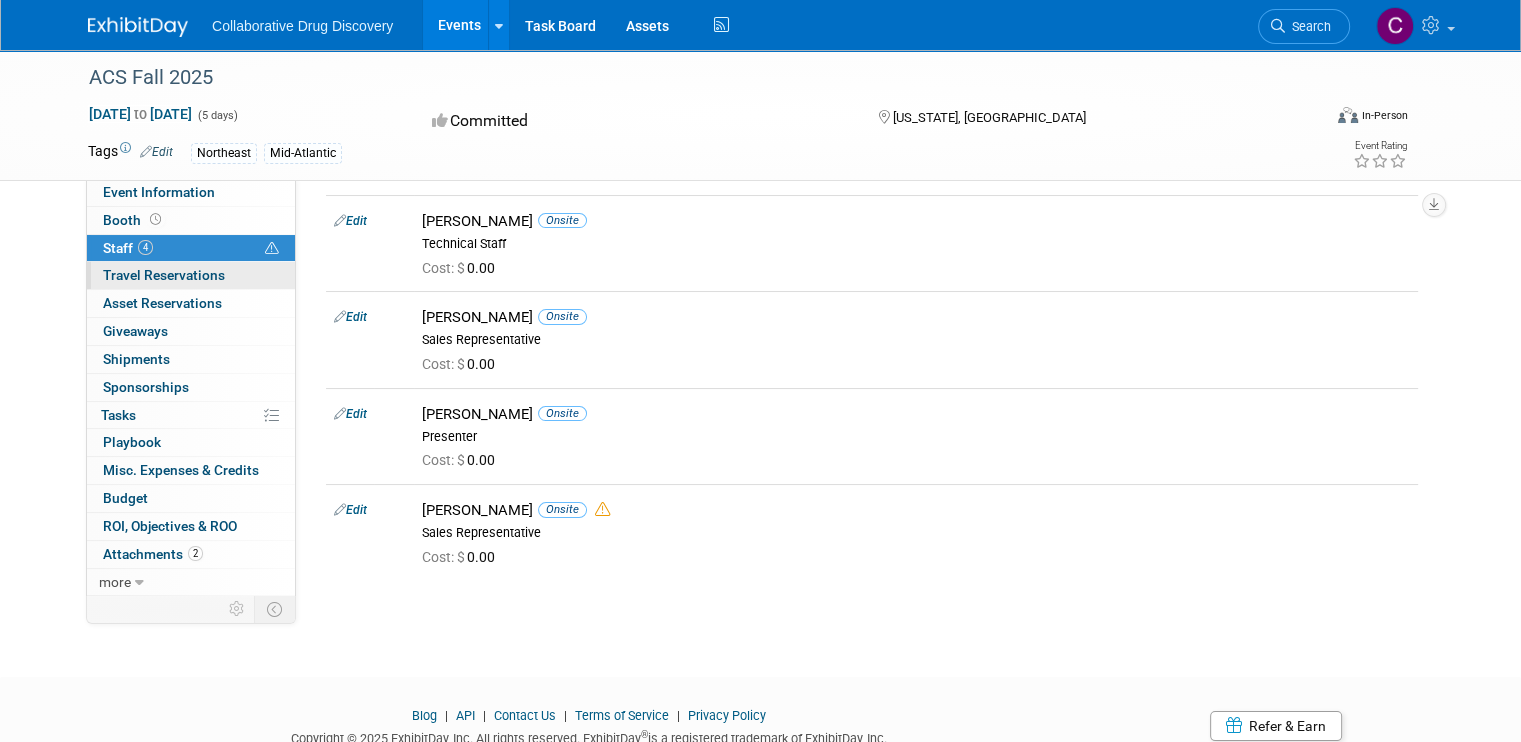 scroll, scrollTop: 0, scrollLeft: 0, axis: both 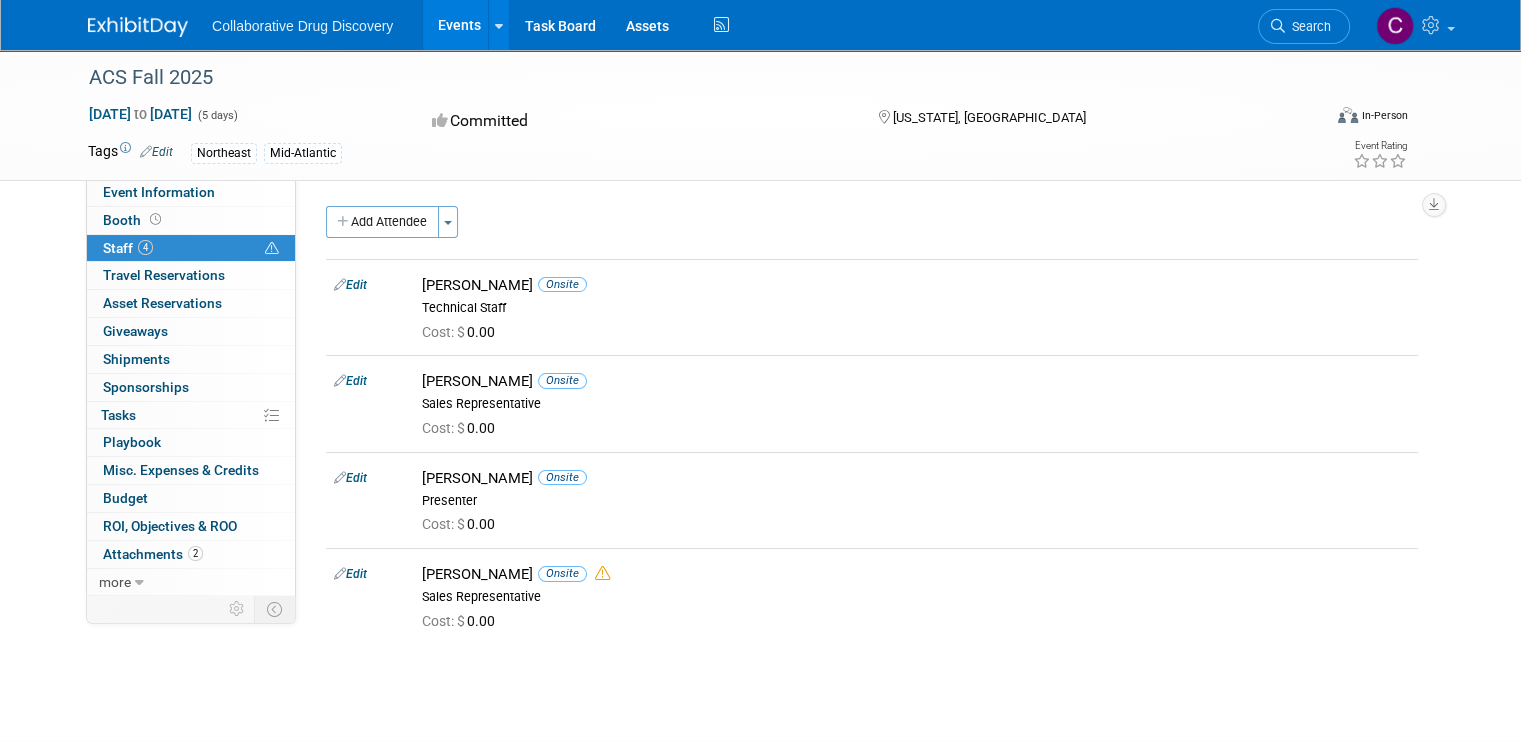 click on "Events" at bounding box center [459, 25] 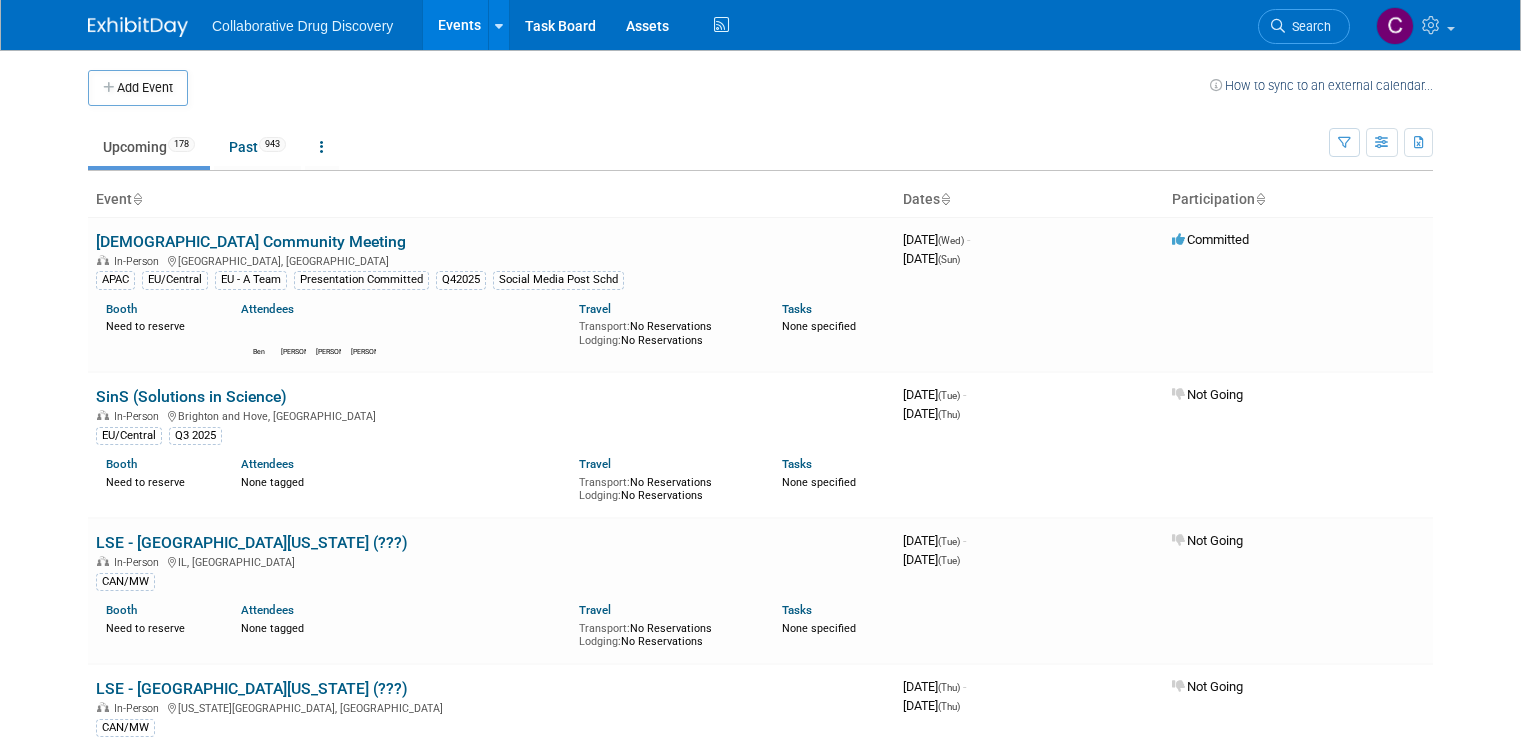 scroll, scrollTop: 0, scrollLeft: 0, axis: both 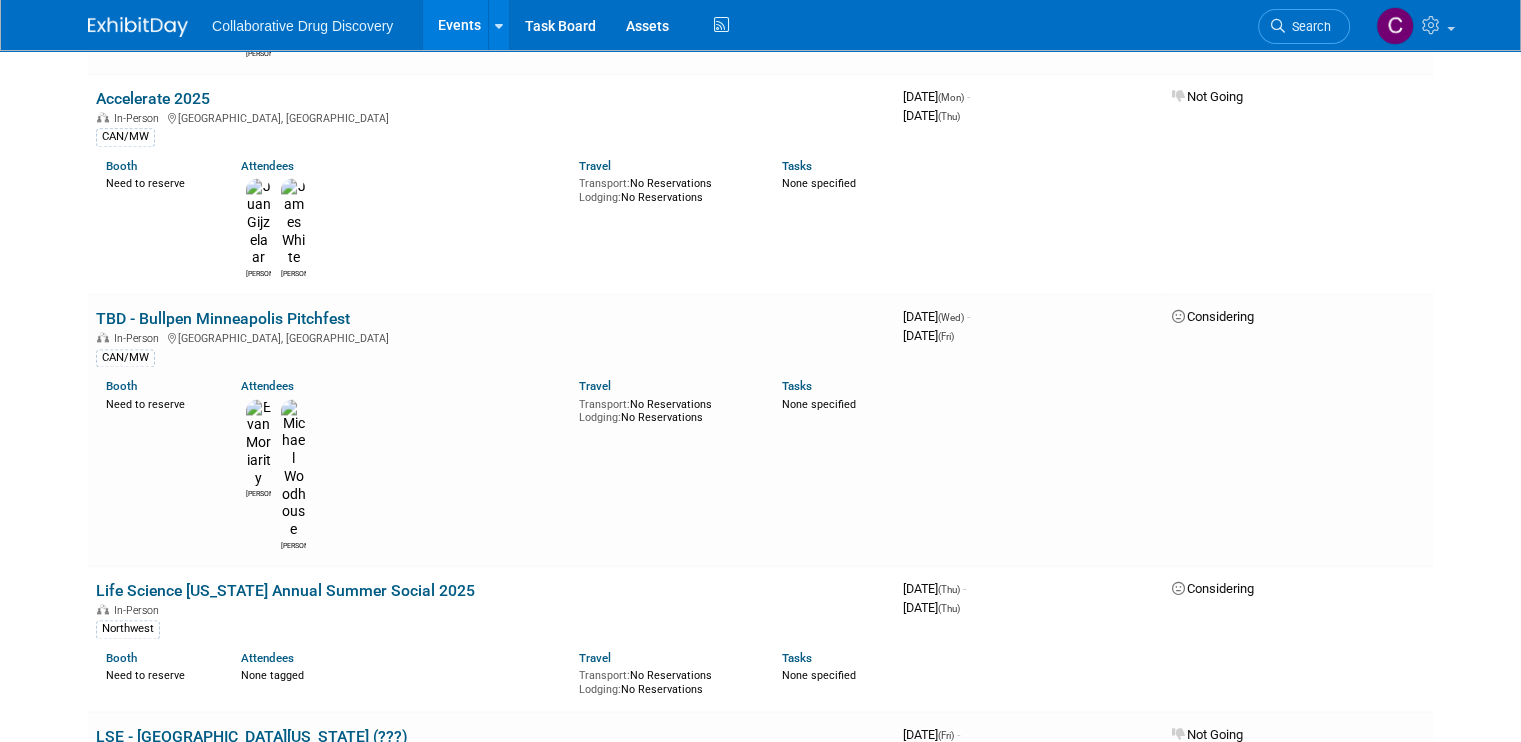 click on "ACS Fall 2025" at bounding box center [146, 882] 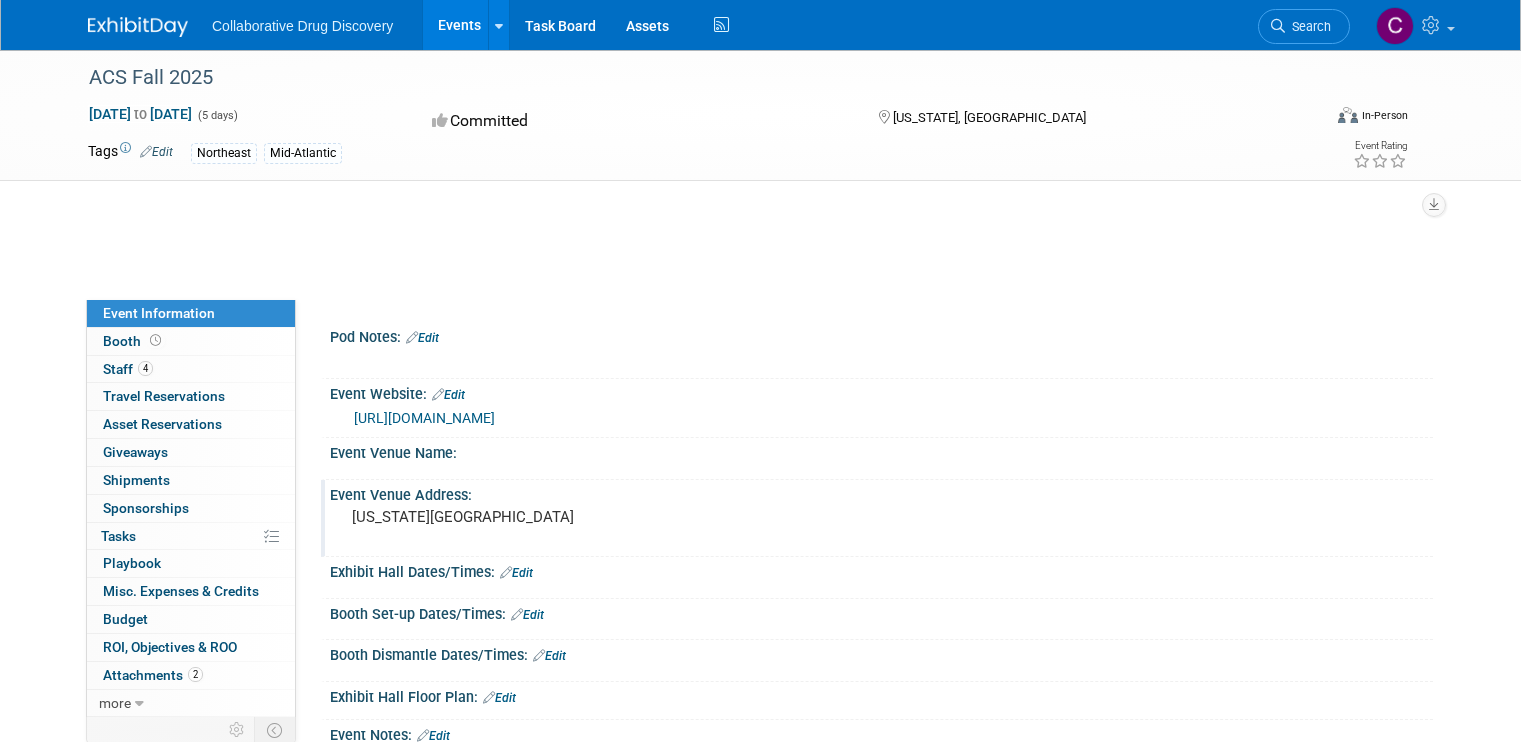 scroll, scrollTop: 0, scrollLeft: 0, axis: both 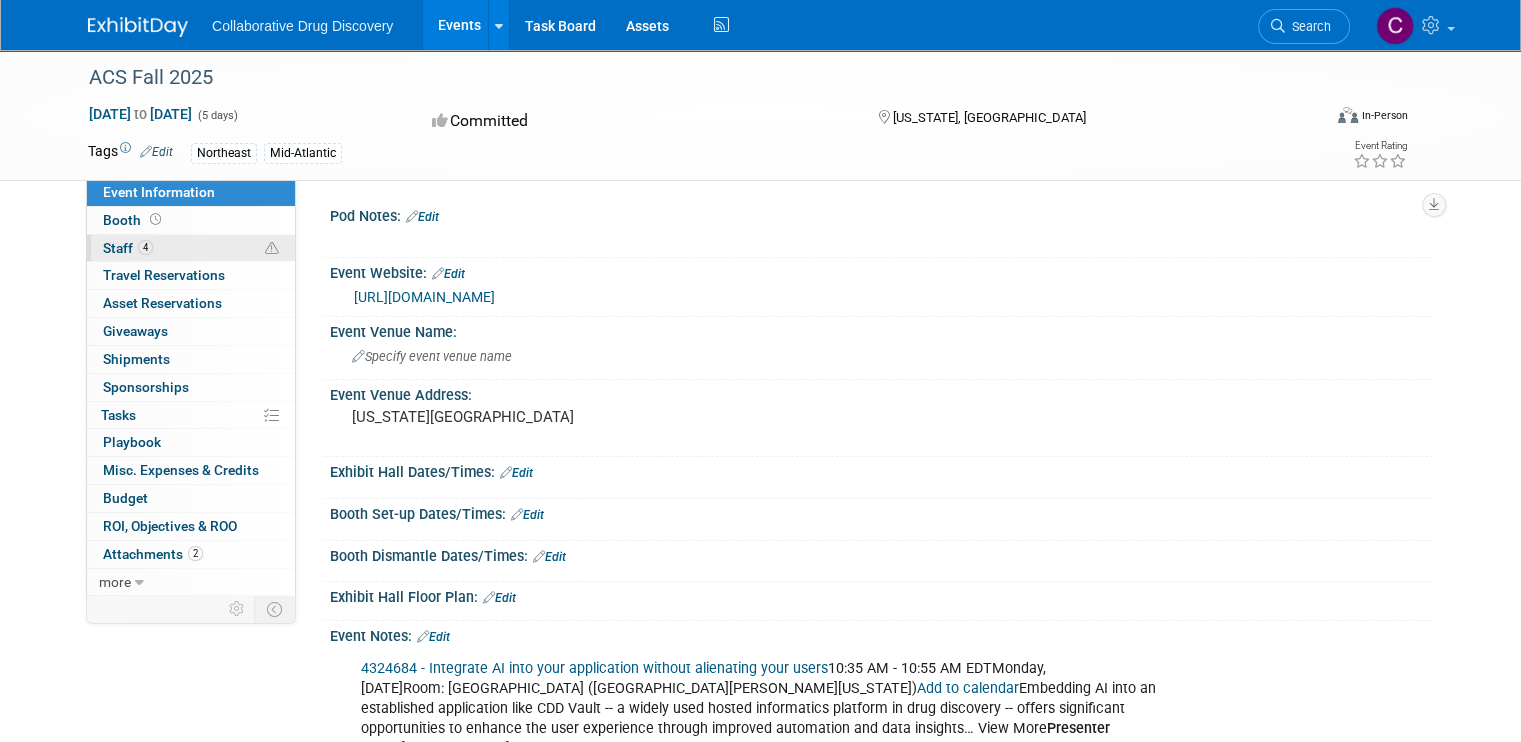 click on "Staff 4" at bounding box center (128, 248) 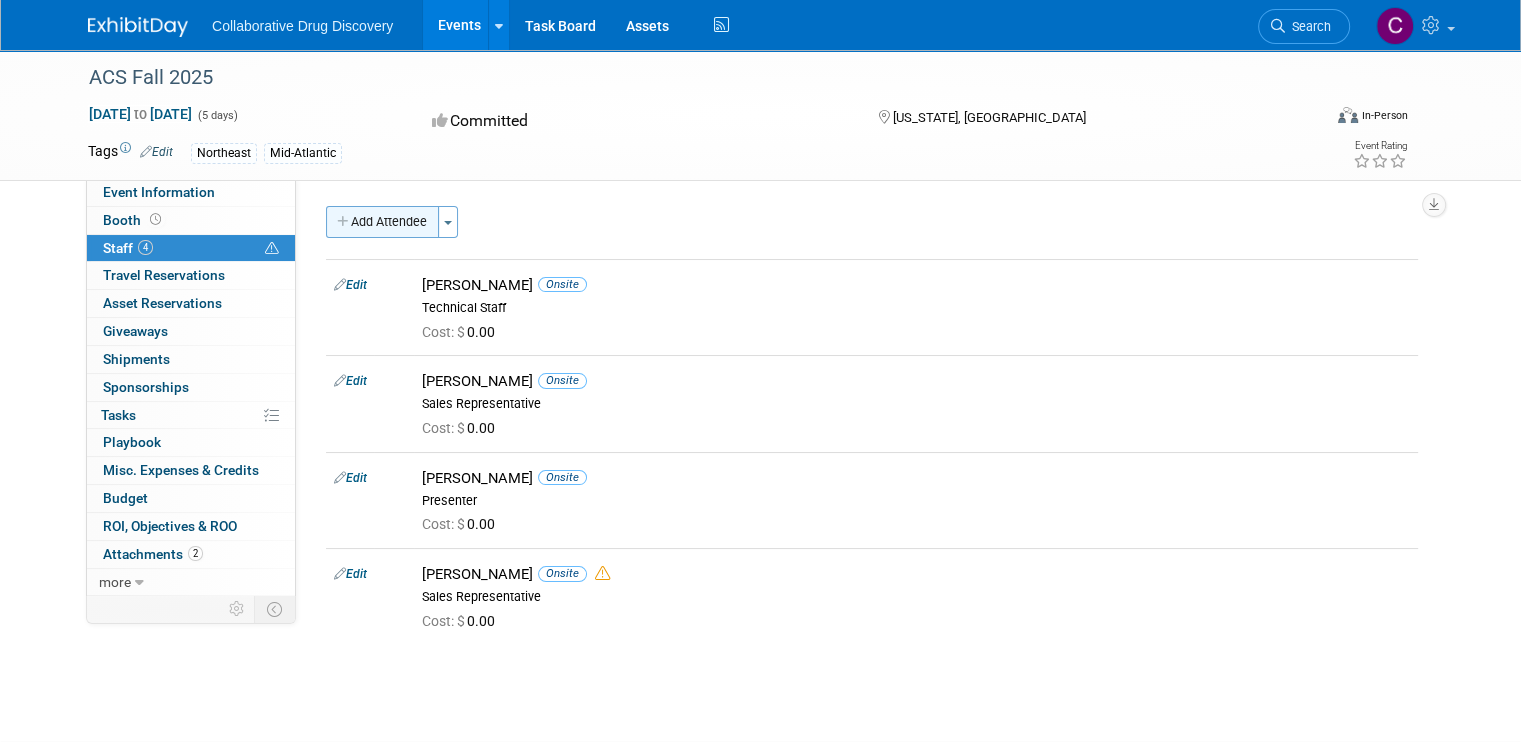 click on "Add Attendee" at bounding box center (382, 222) 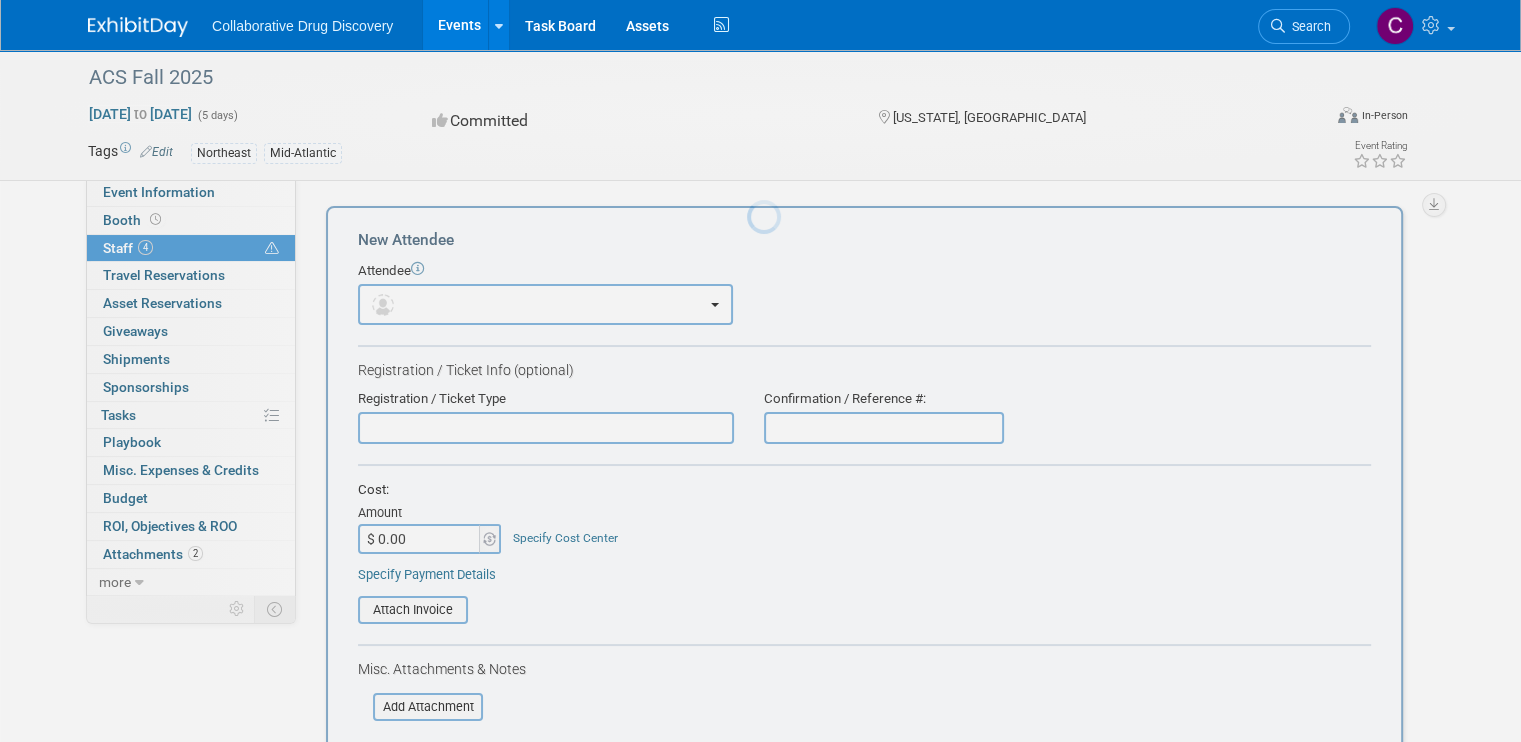 scroll, scrollTop: 0, scrollLeft: 0, axis: both 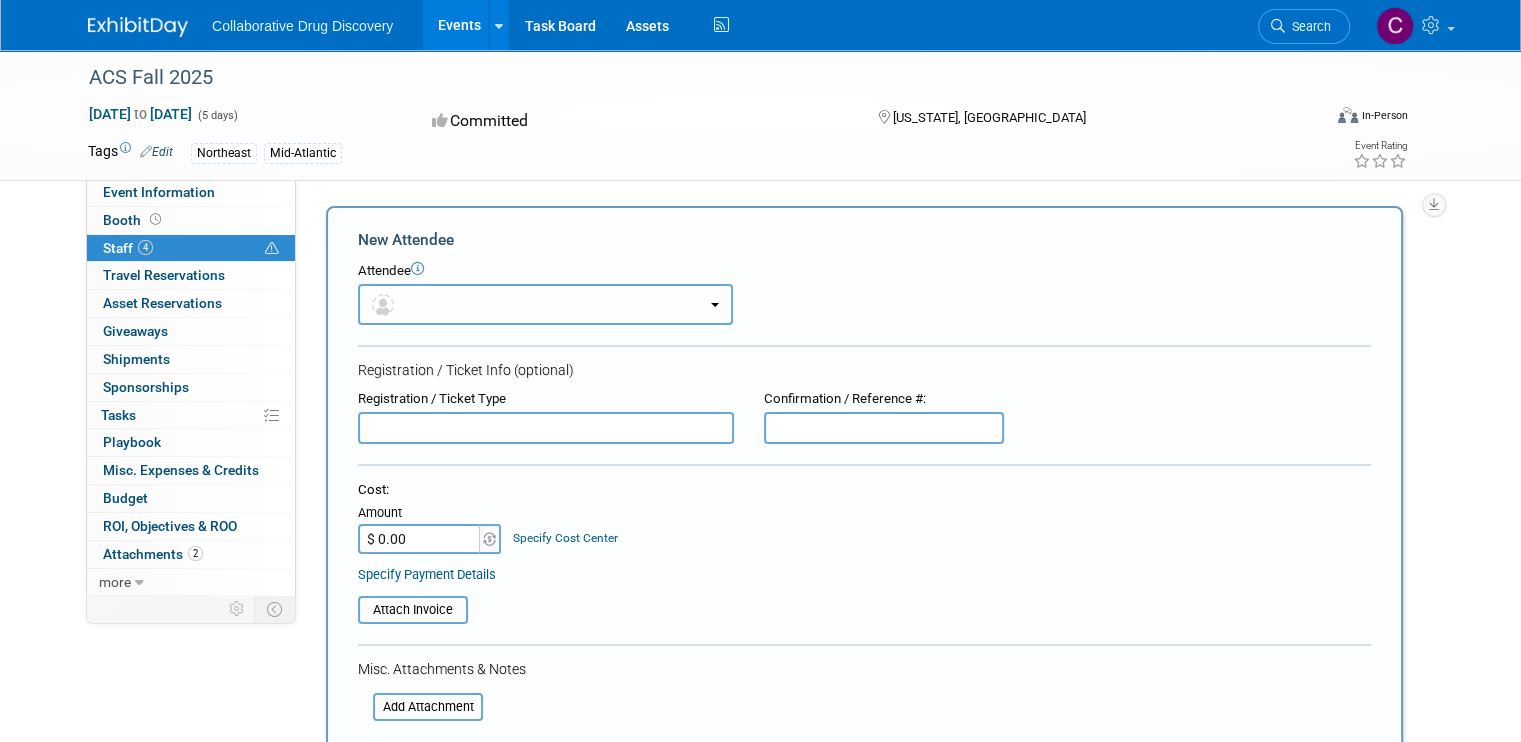 click at bounding box center (545, 304) 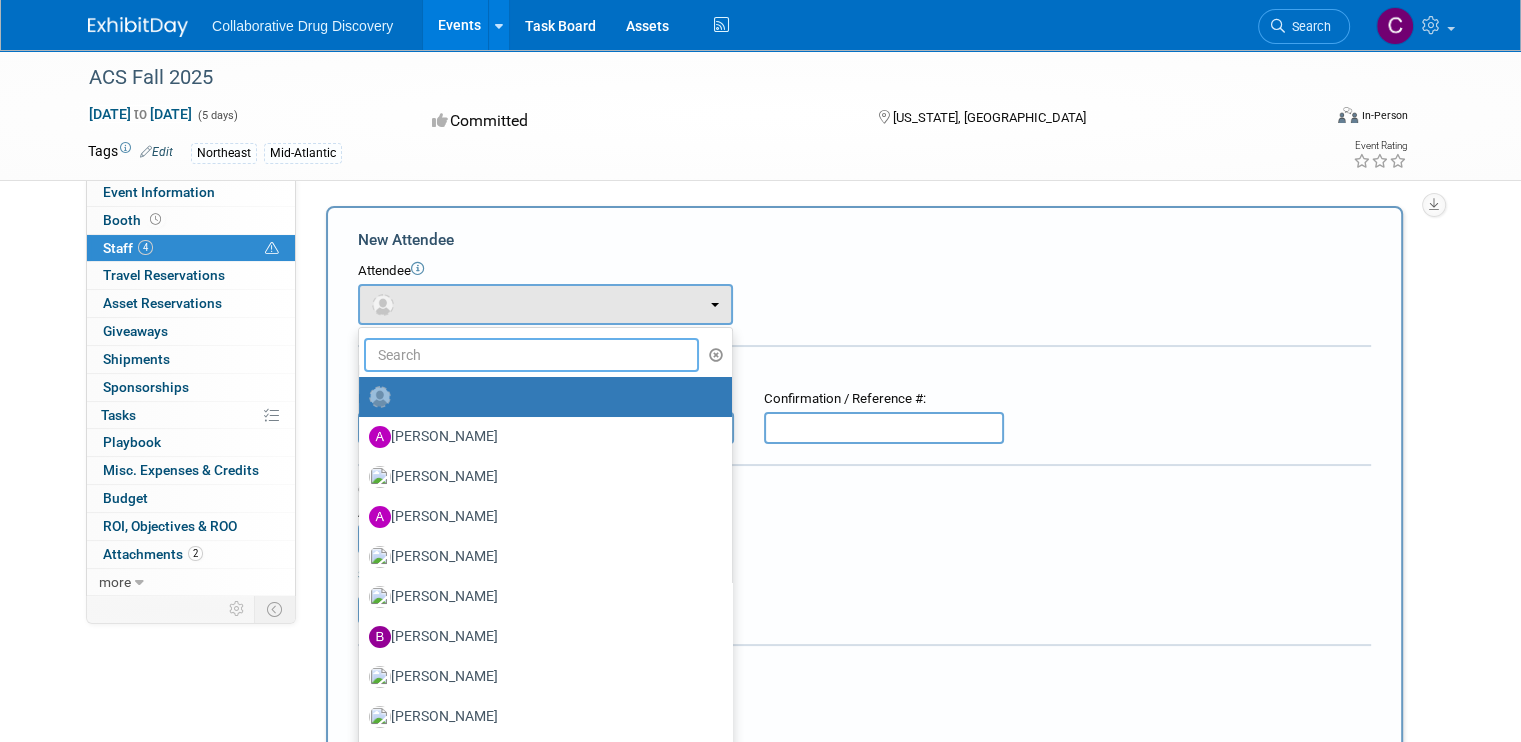click at bounding box center [531, 355] 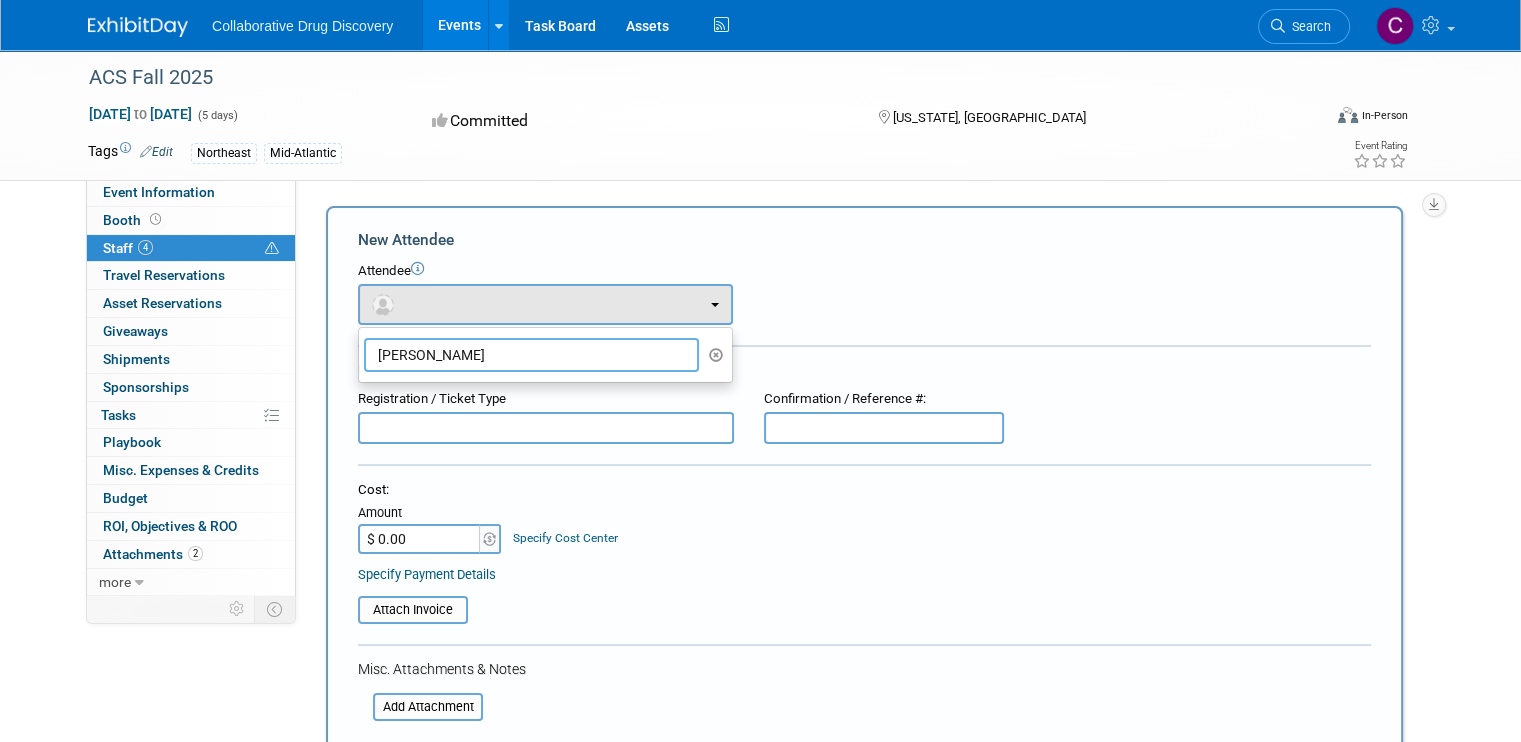 click on "alex" at bounding box center (531, 355) 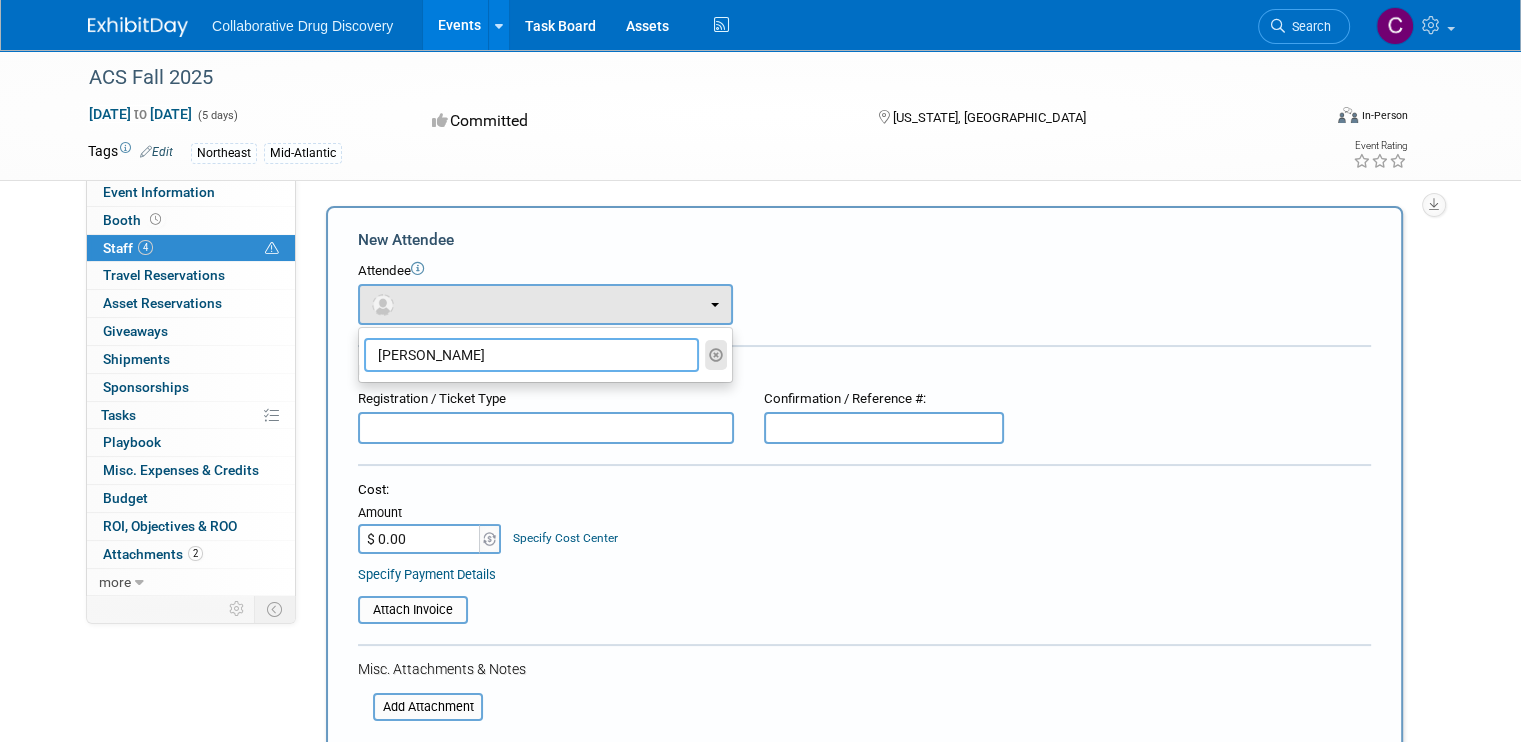 type on "alex" 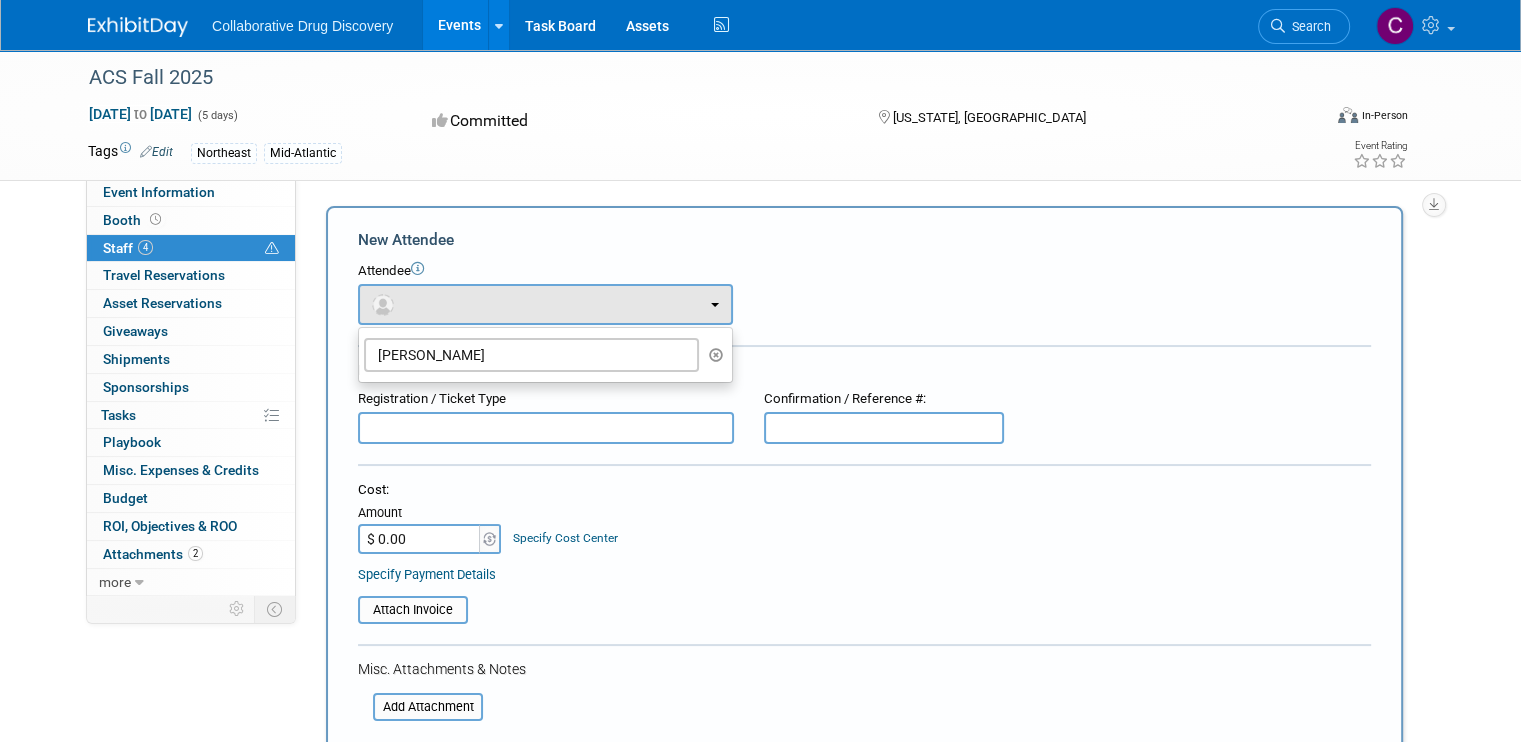 click at bounding box center [716, 355] 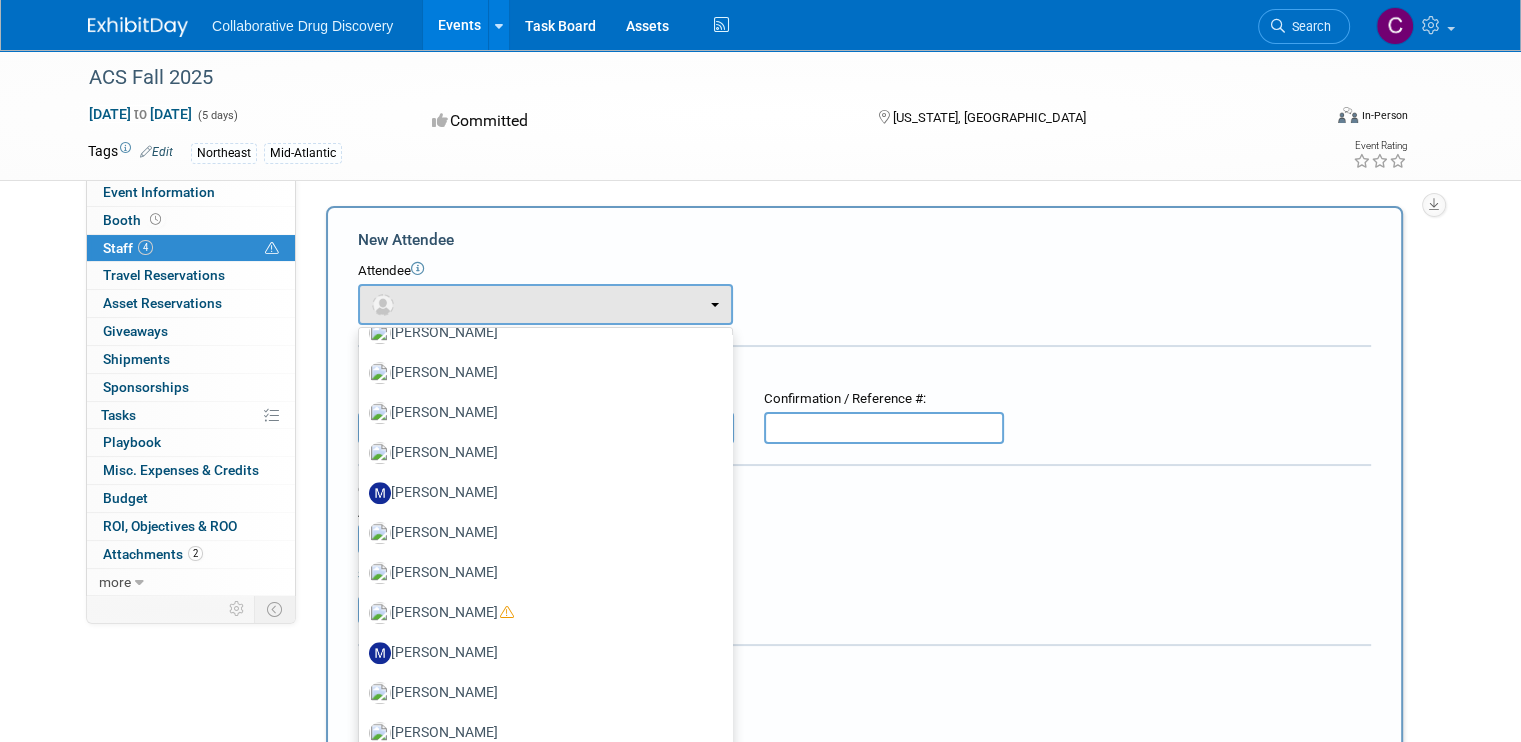 scroll, scrollTop: 1496, scrollLeft: 0, axis: vertical 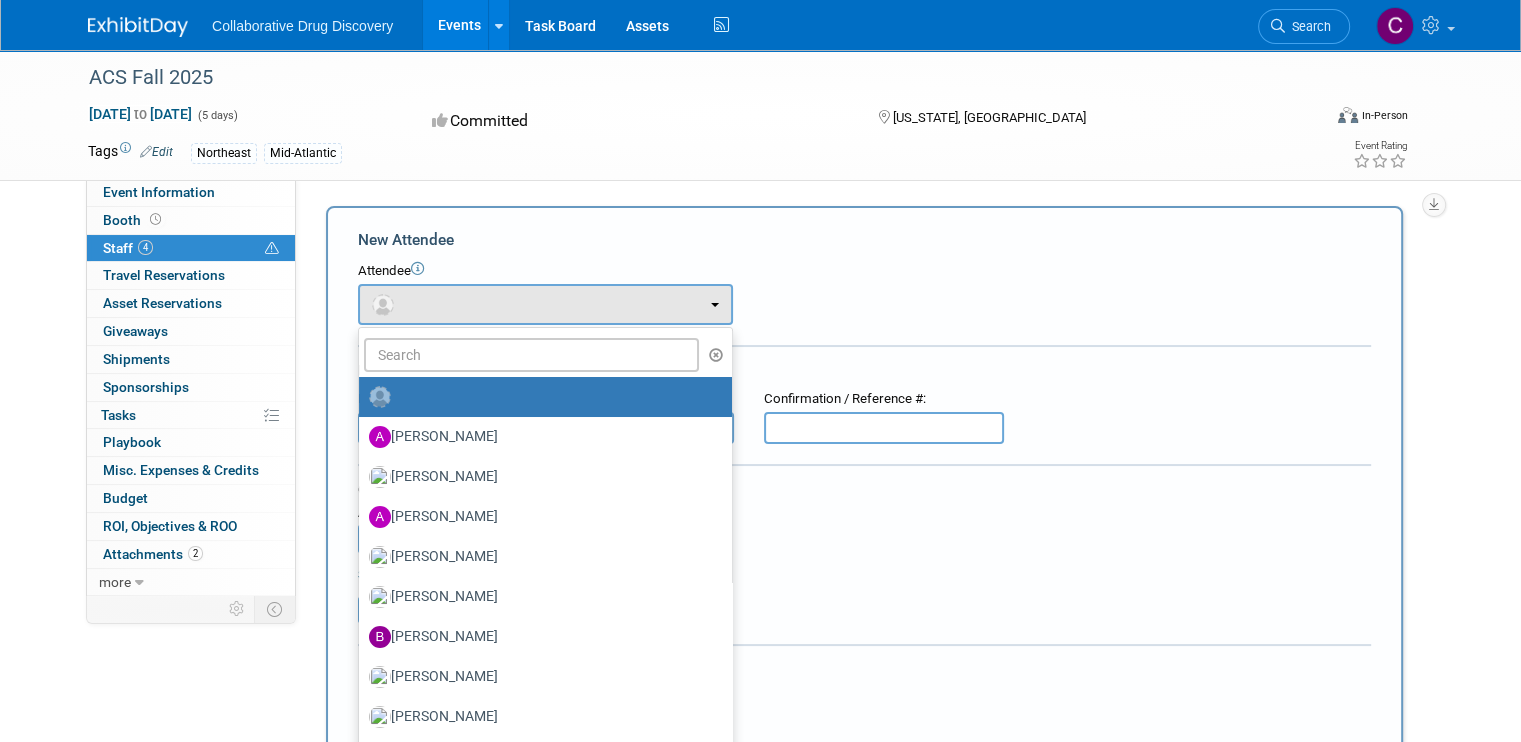 click on "Cost:
Amount
$ 0.00
Specify Cost Center
Cost Center
-- Not Specified --" at bounding box center (864, 517) 